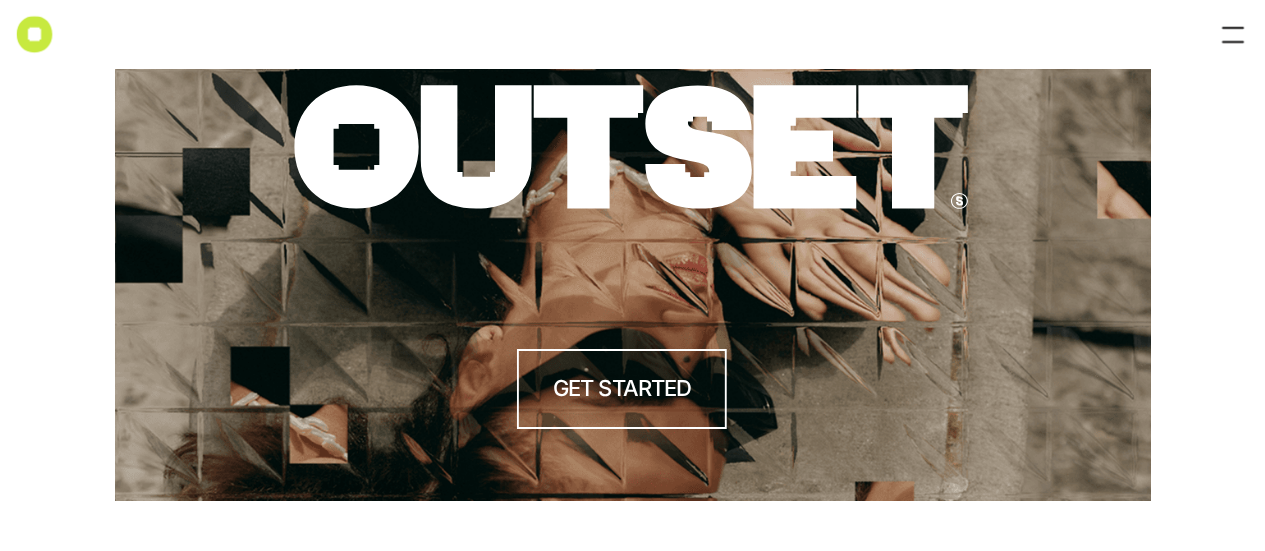 click at bounding box center [632, 34] 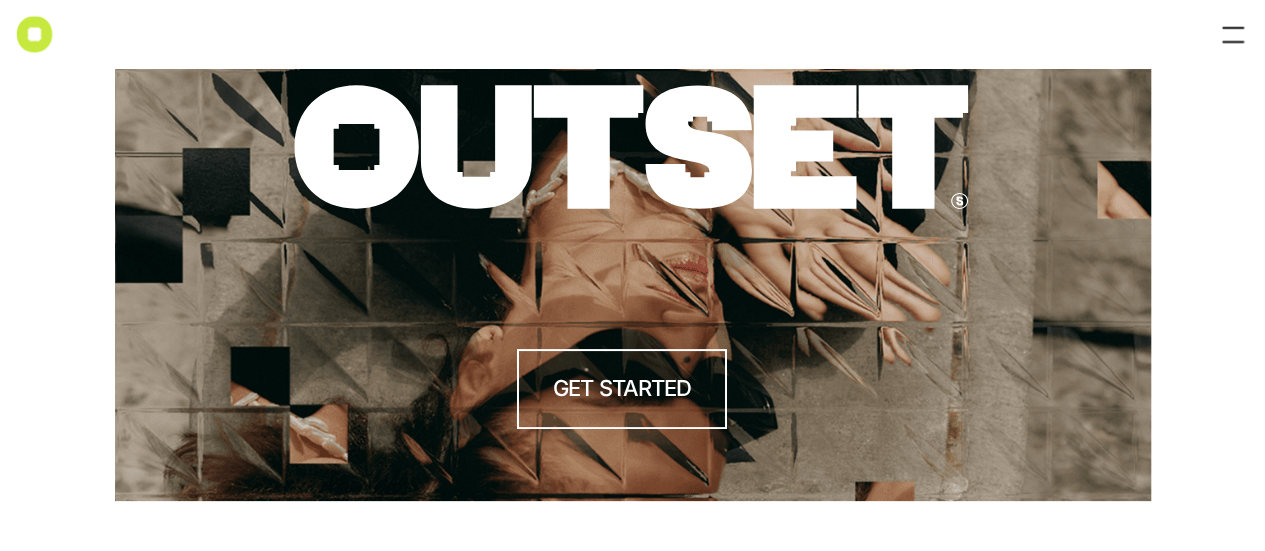 click at bounding box center (1233, 35) 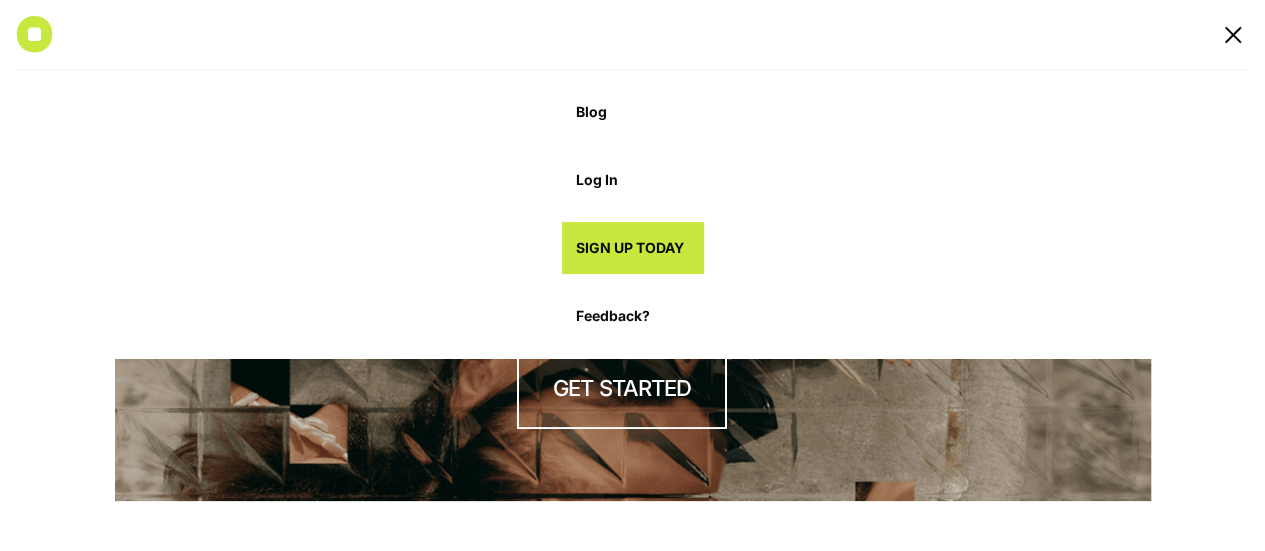 click on "Log In" at bounding box center [633, 180] 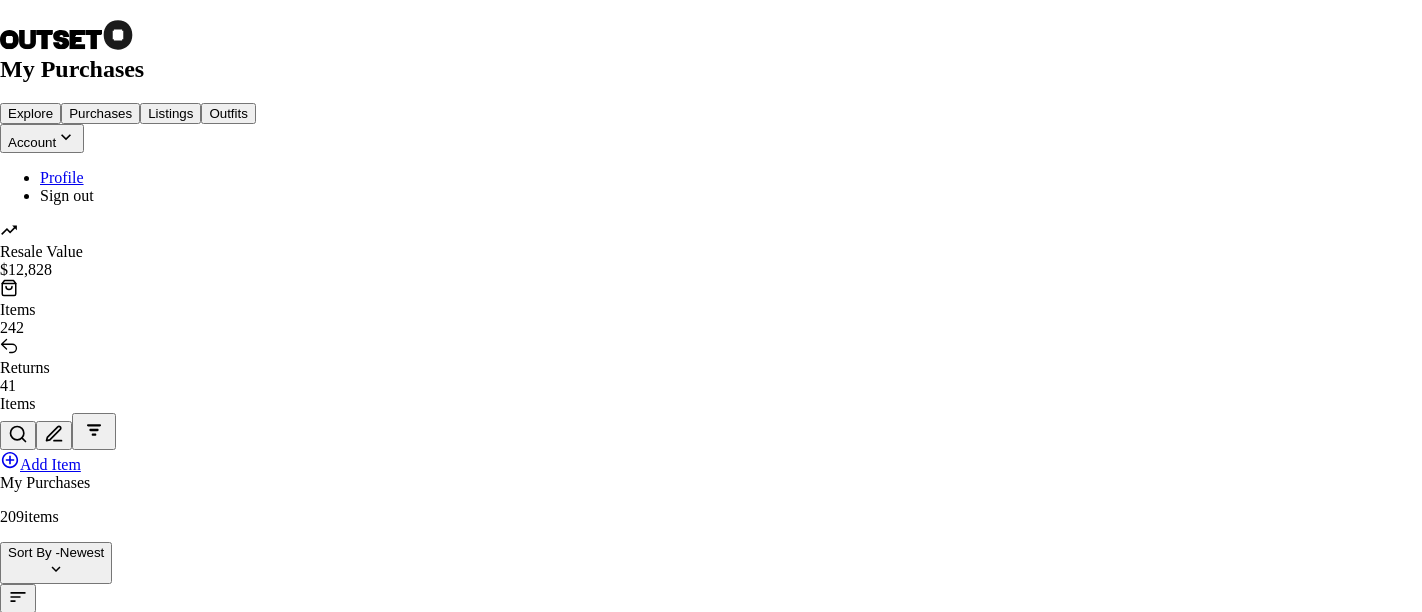 scroll, scrollTop: 0, scrollLeft: 0, axis: both 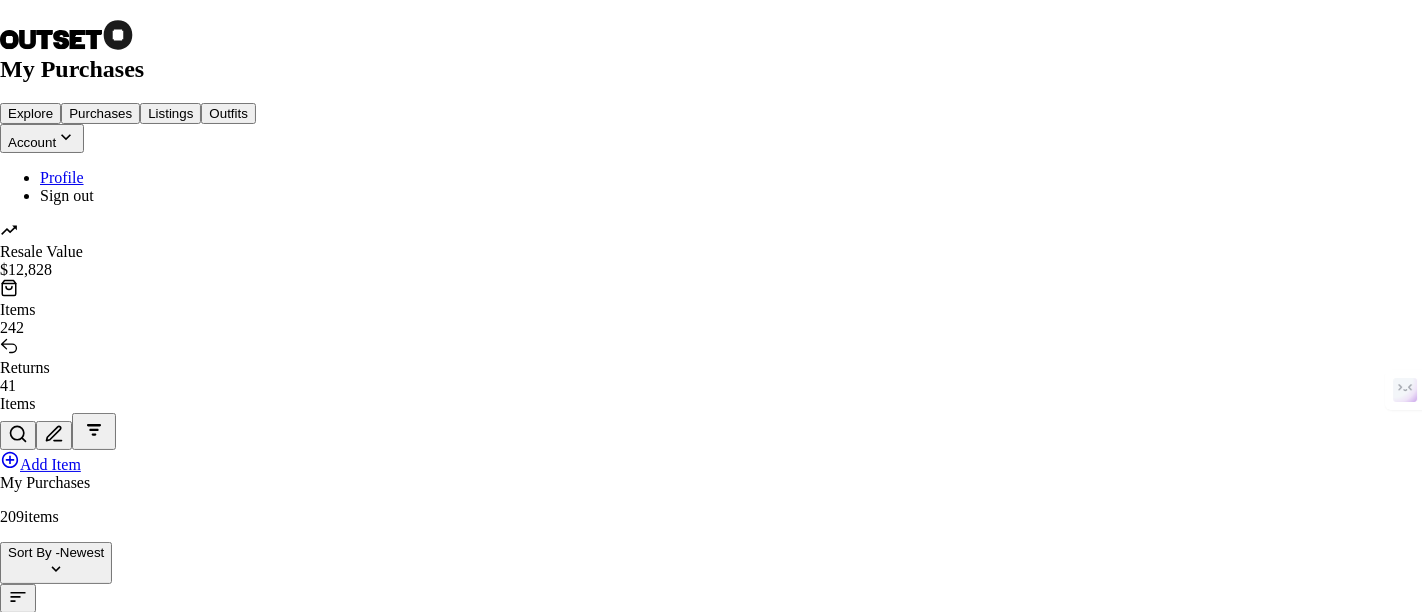 click at bounding box center [8, 5607] 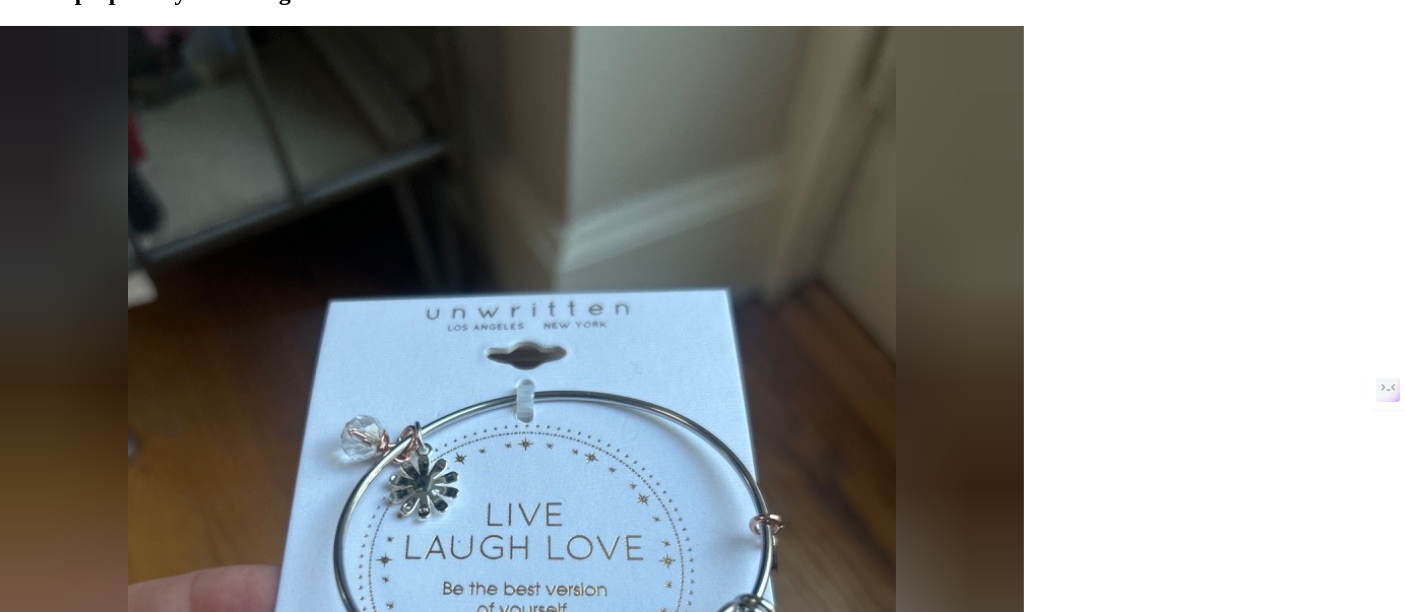 scroll, scrollTop: 271, scrollLeft: 0, axis: vertical 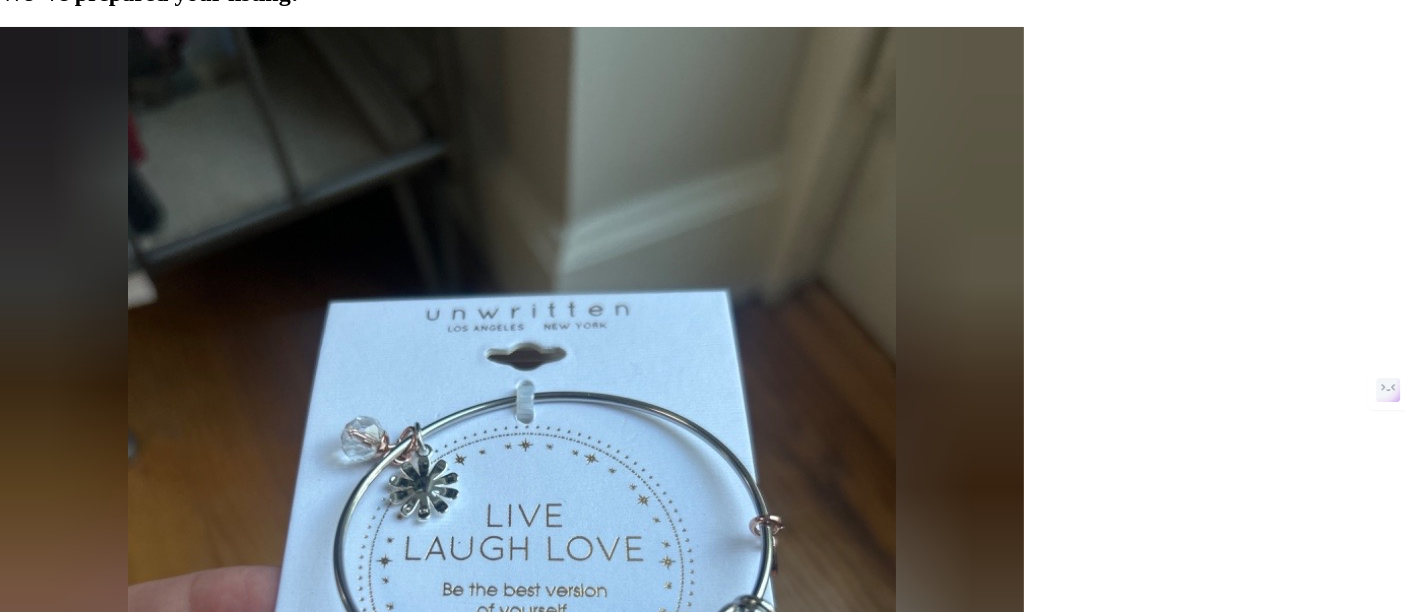 click on "List Now" at bounding box center [33, 1195] 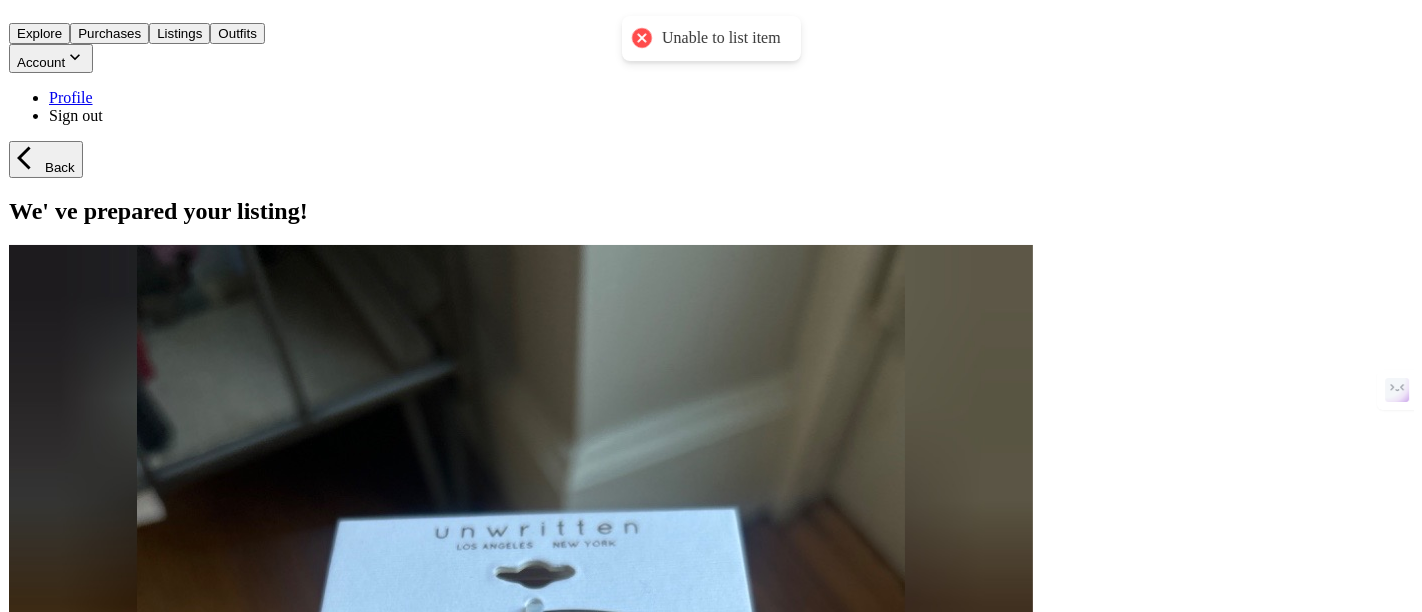 scroll, scrollTop: 0, scrollLeft: 0, axis: both 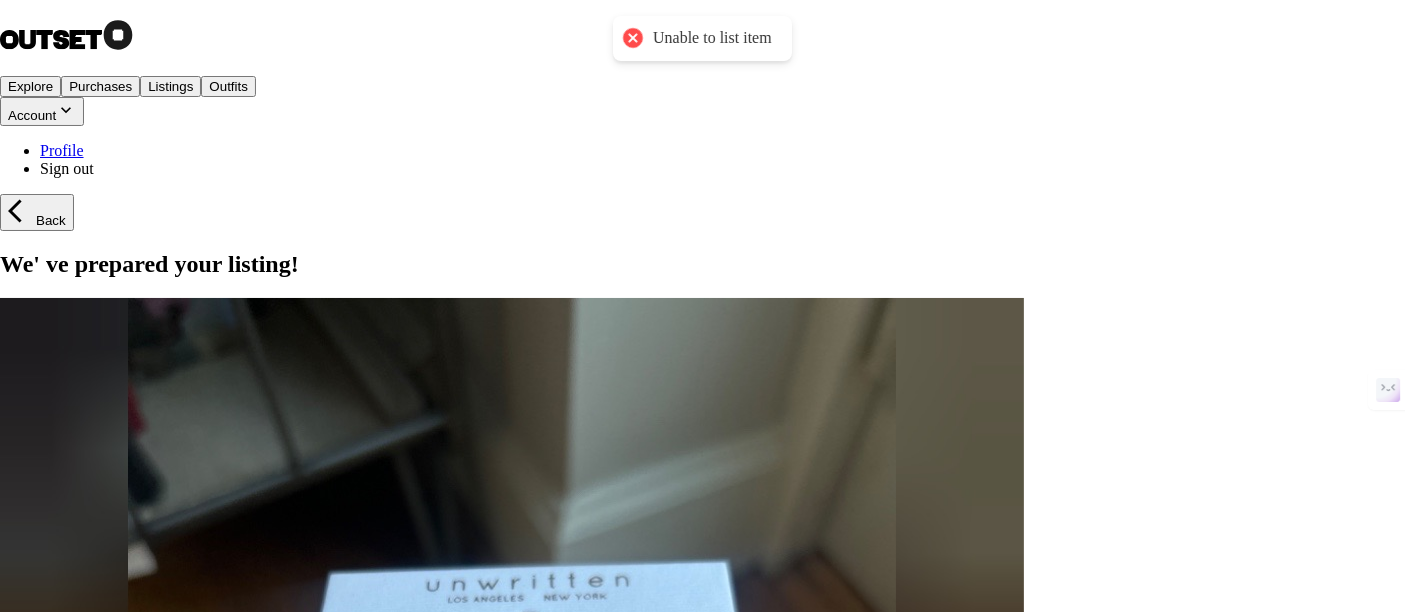 click on "Explore" at bounding box center (30, 86) 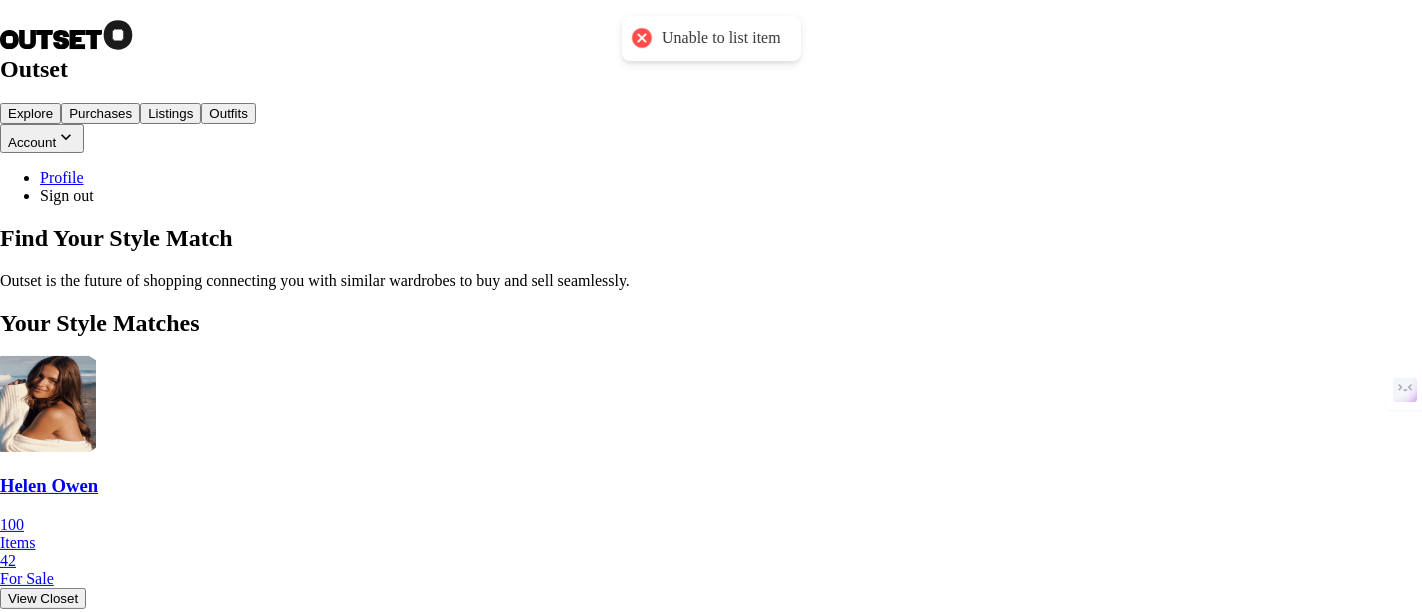 click on "Listings" at bounding box center [170, 113] 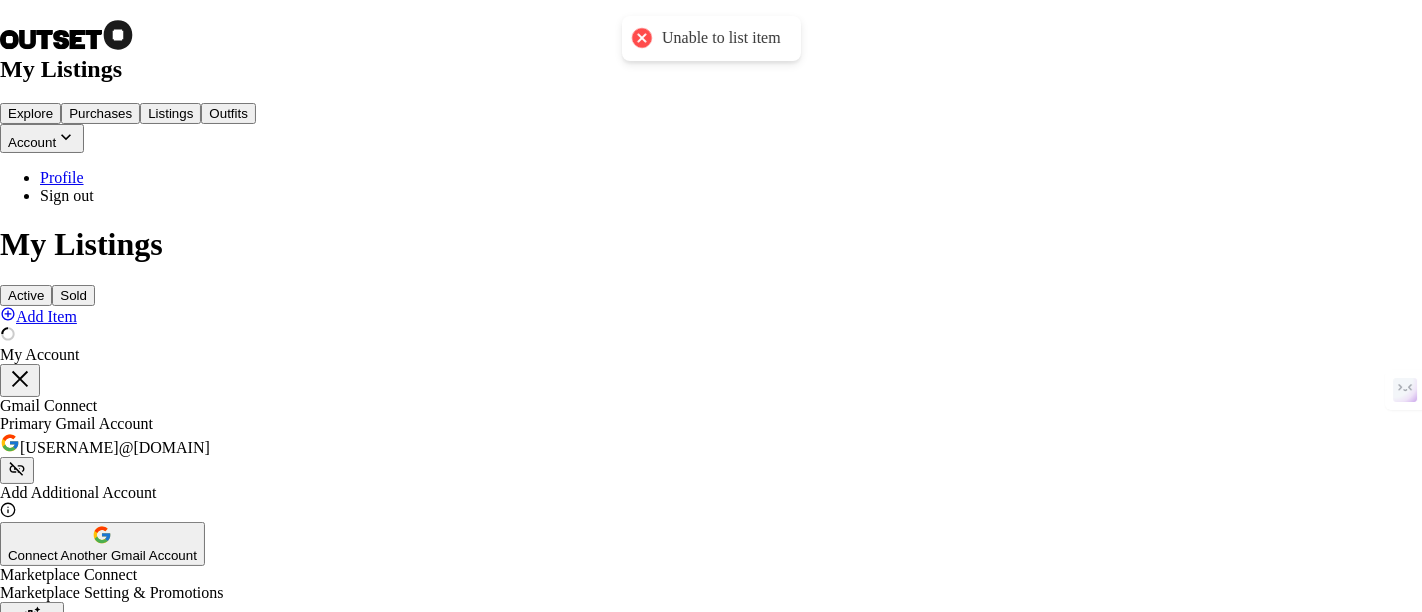 click on "Listings" at bounding box center [170, 113] 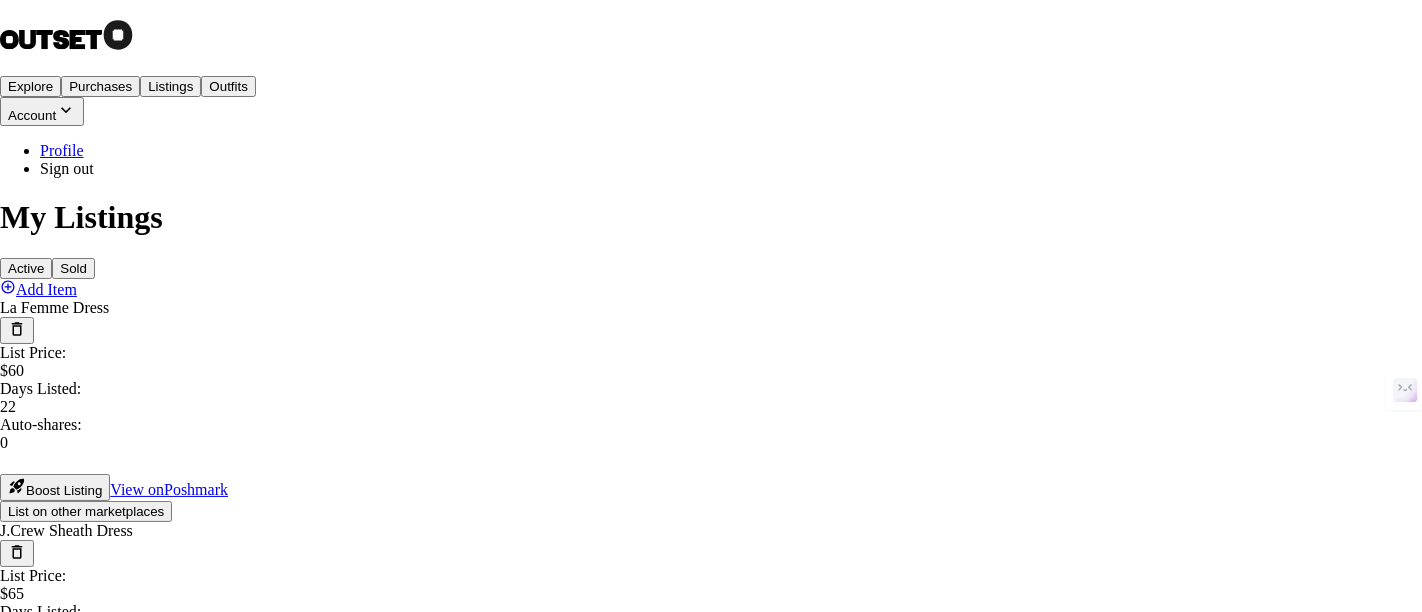 scroll, scrollTop: 282, scrollLeft: 0, axis: vertical 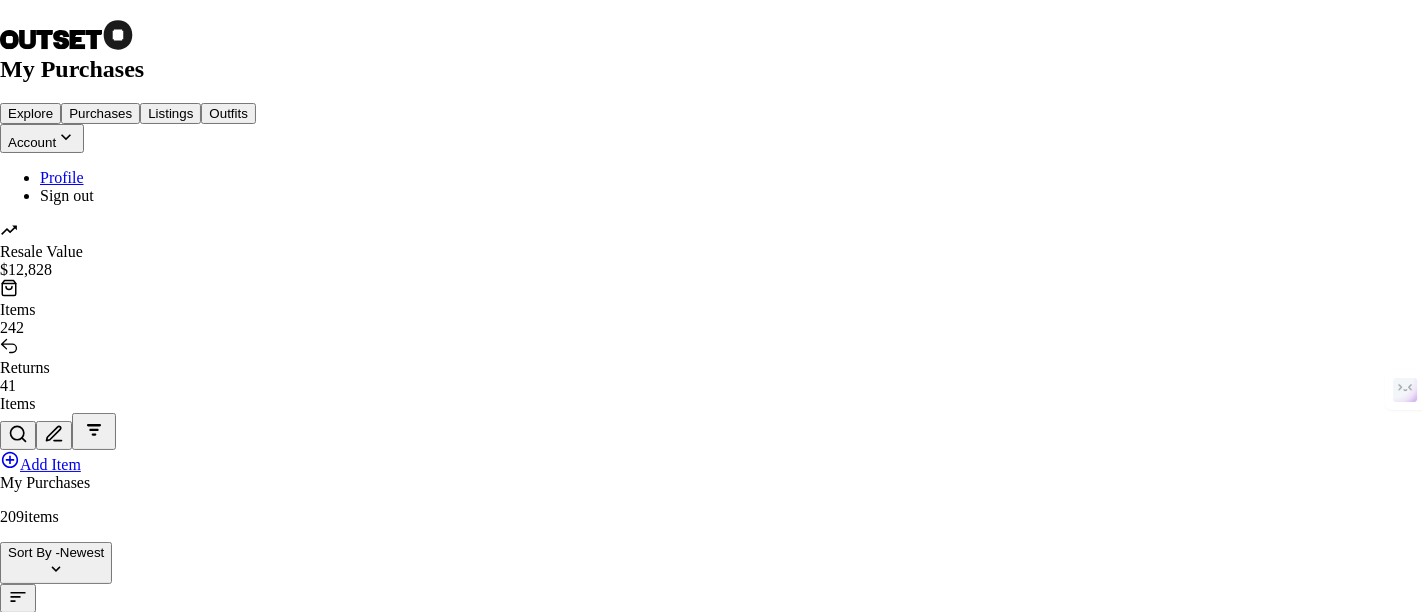 click on "Quick List" at bounding box center [50, 123965] 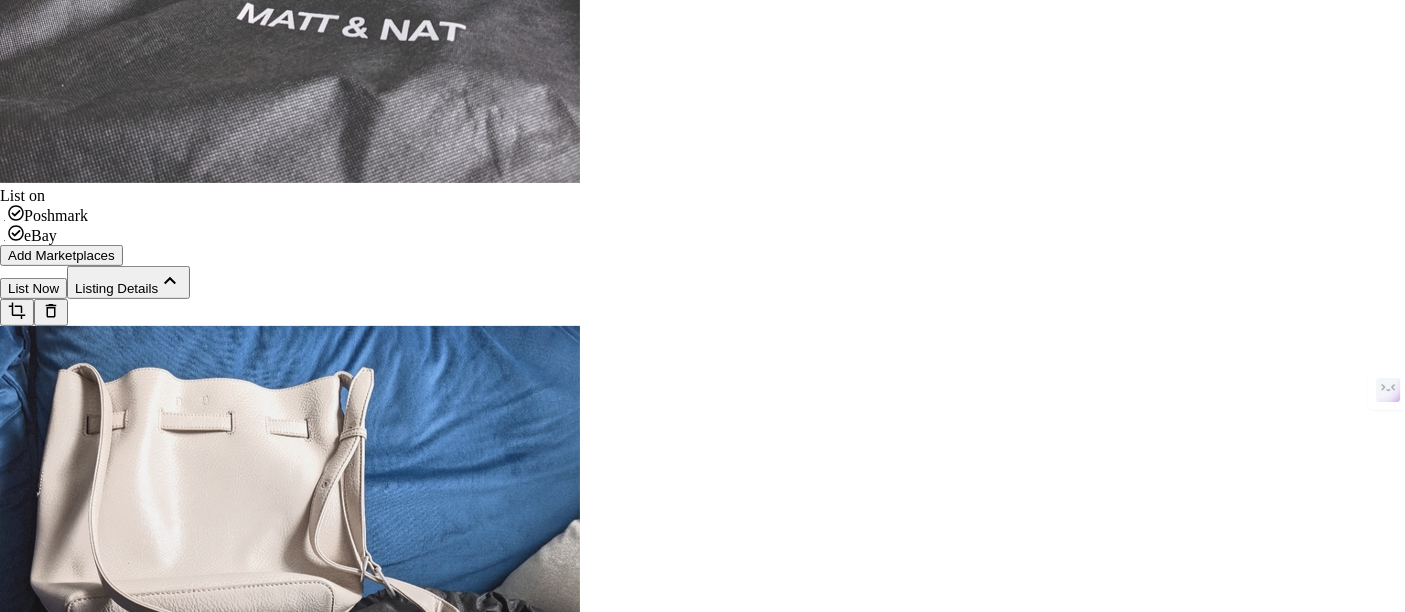 scroll, scrollTop: 699, scrollLeft: 0, axis: vertical 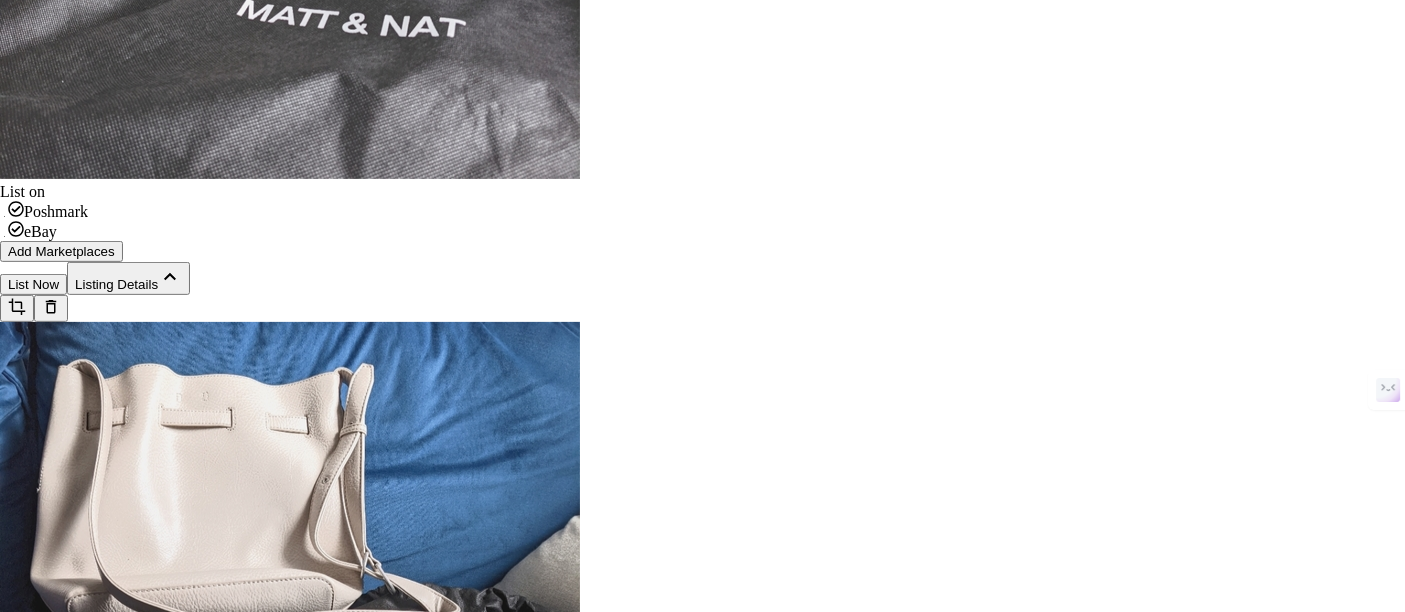 click on "********" at bounding box center (71, 1293) 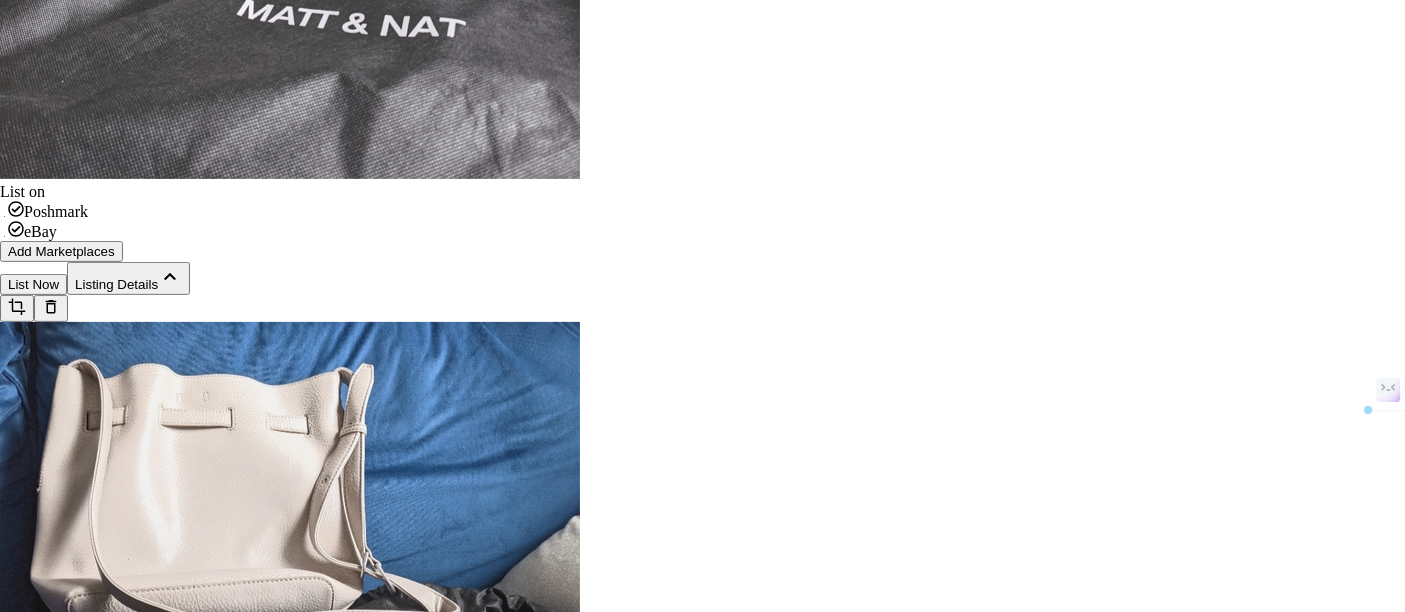 click on "********" at bounding box center (71, 1293) 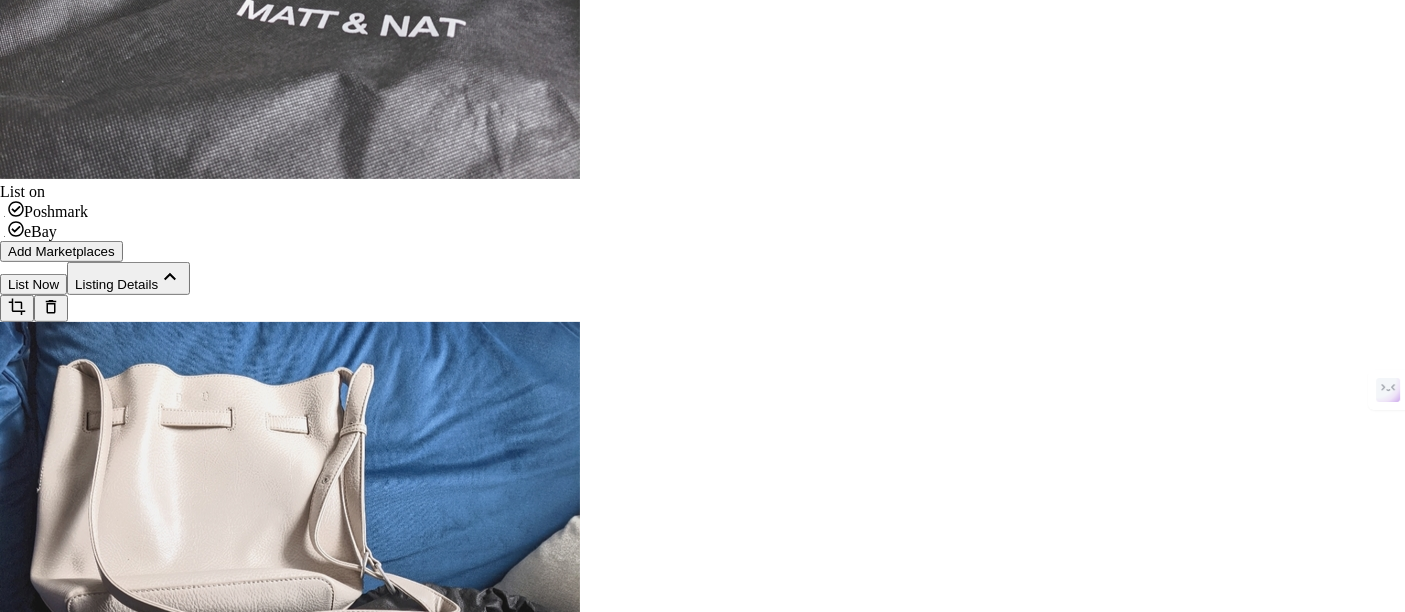 type on "**********" 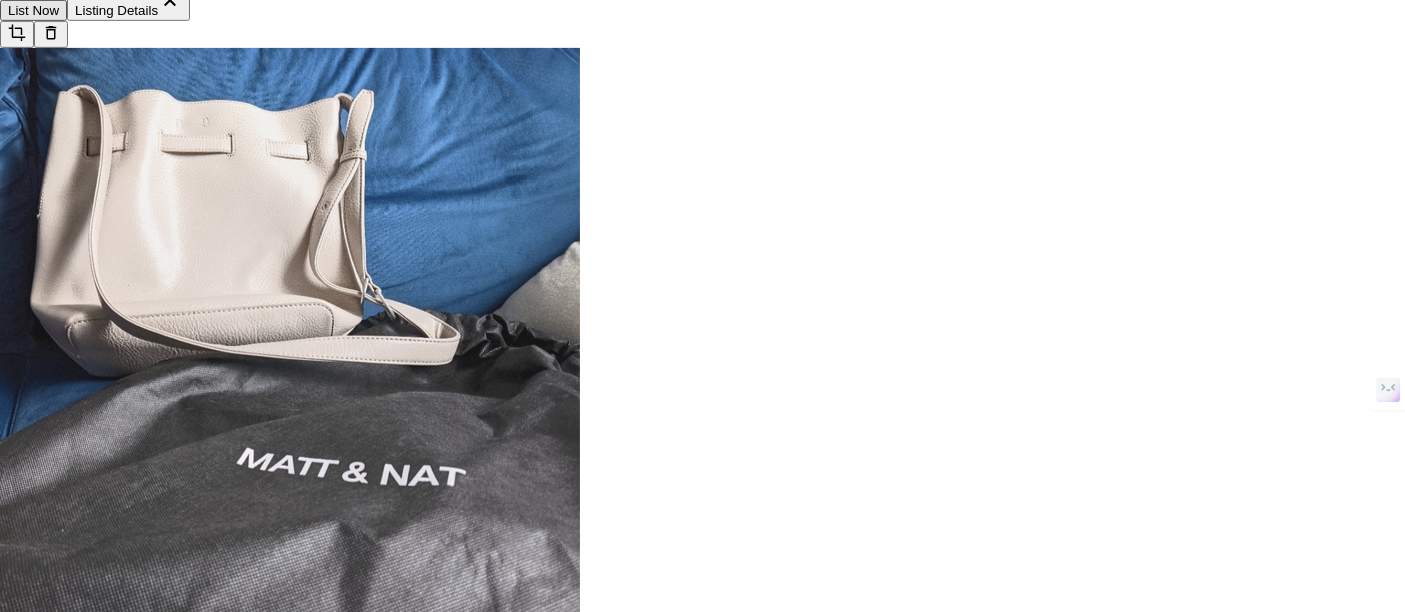 scroll, scrollTop: 972, scrollLeft: 0, axis: vertical 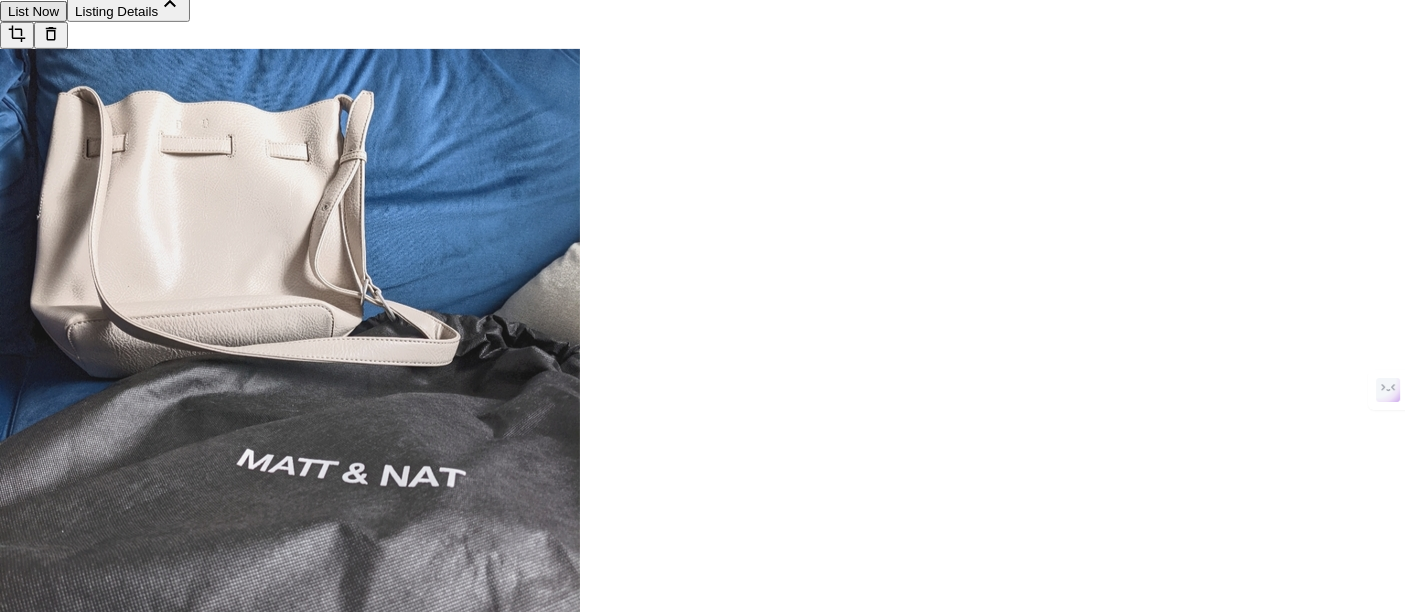 click on "New with tags" at bounding box center (49, 1476) 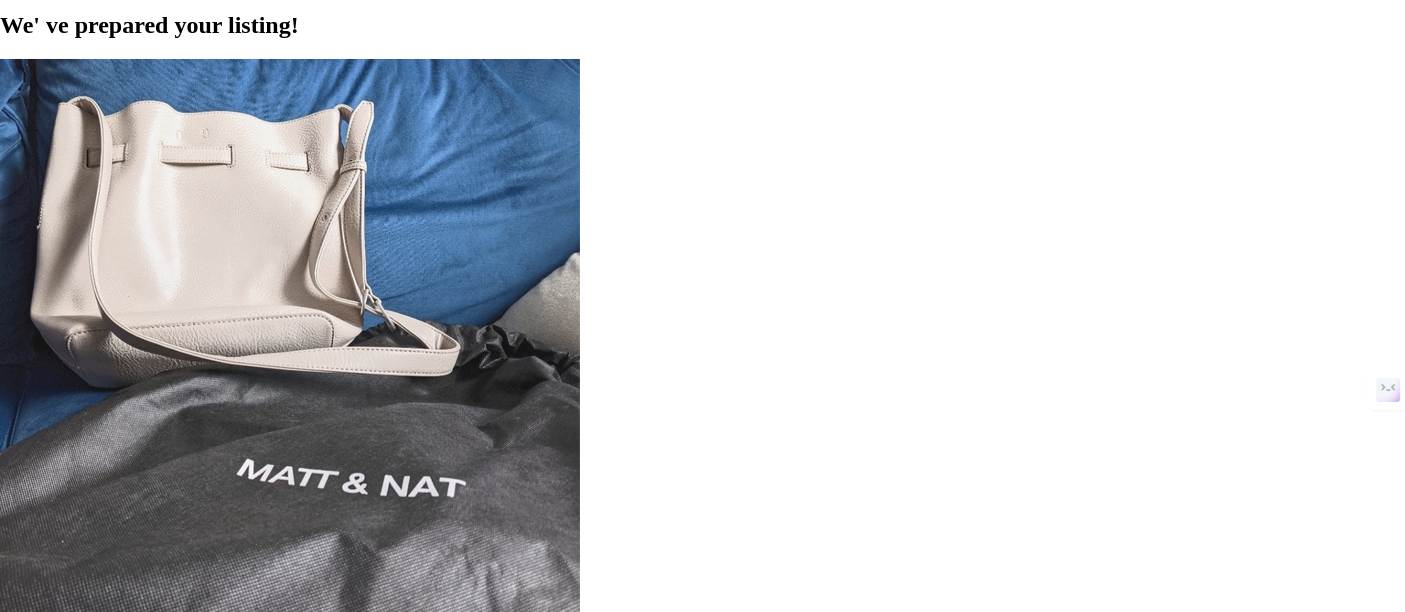 scroll, scrollTop: 0, scrollLeft: 0, axis: both 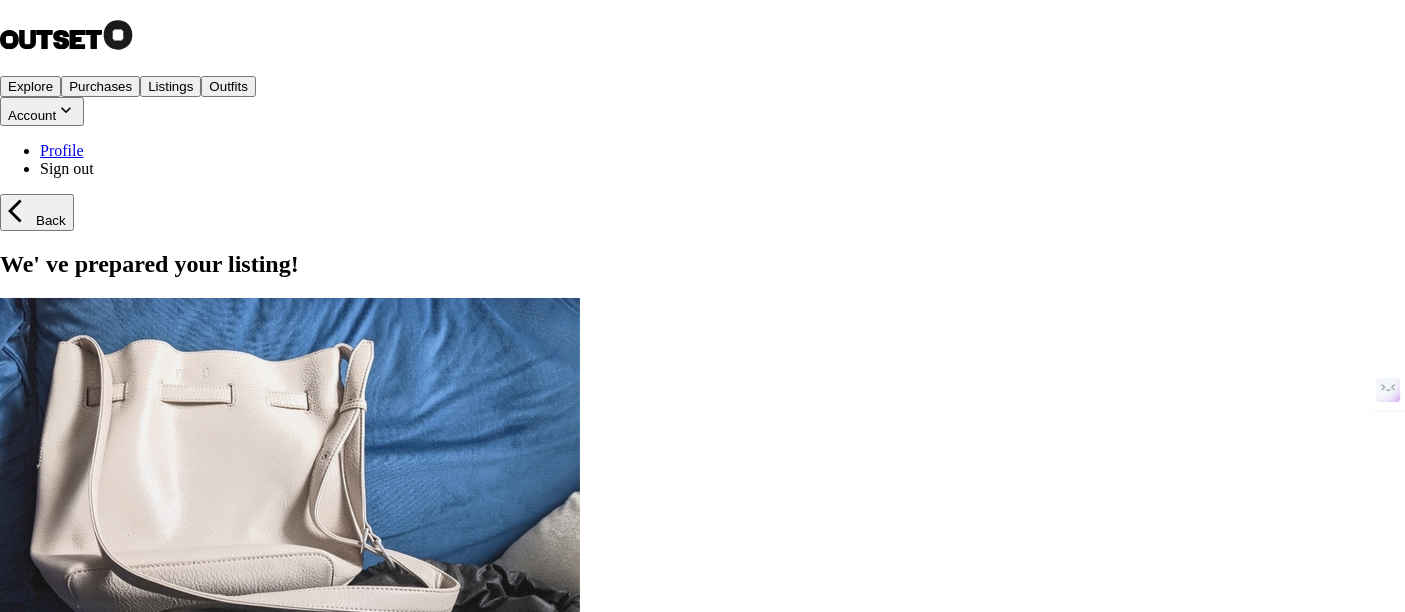 click on "List Now" at bounding box center [33, 983] 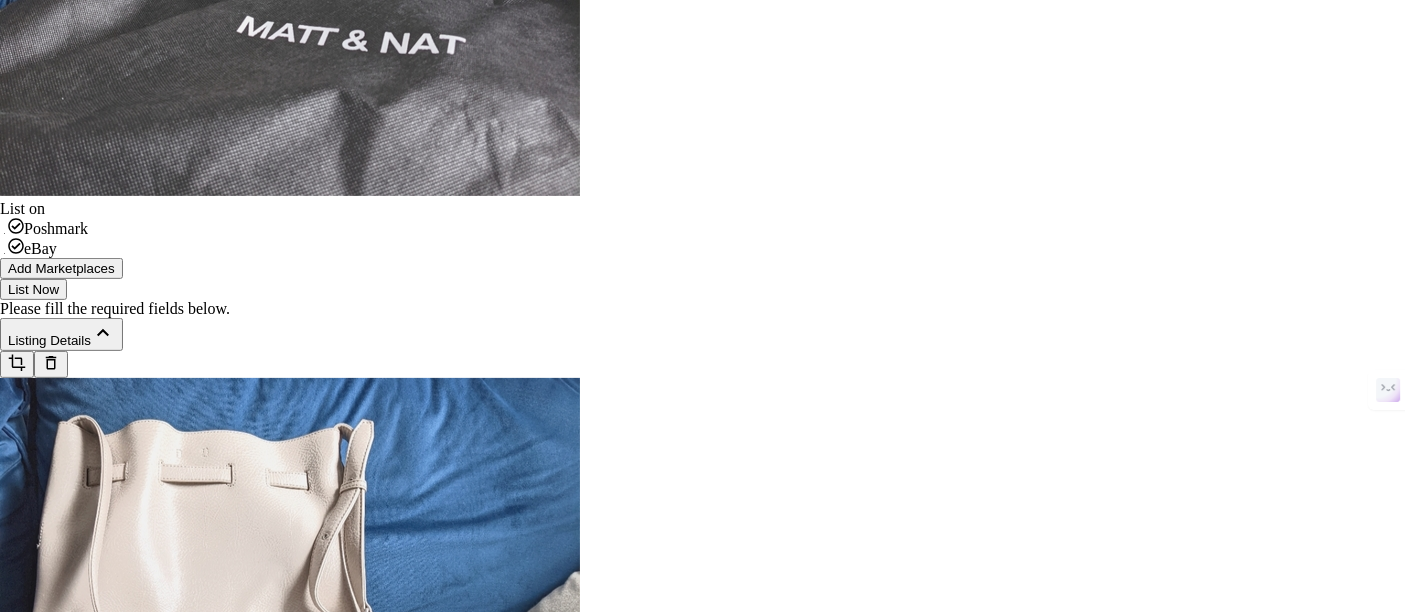 scroll, scrollTop: 775, scrollLeft: 0, axis: vertical 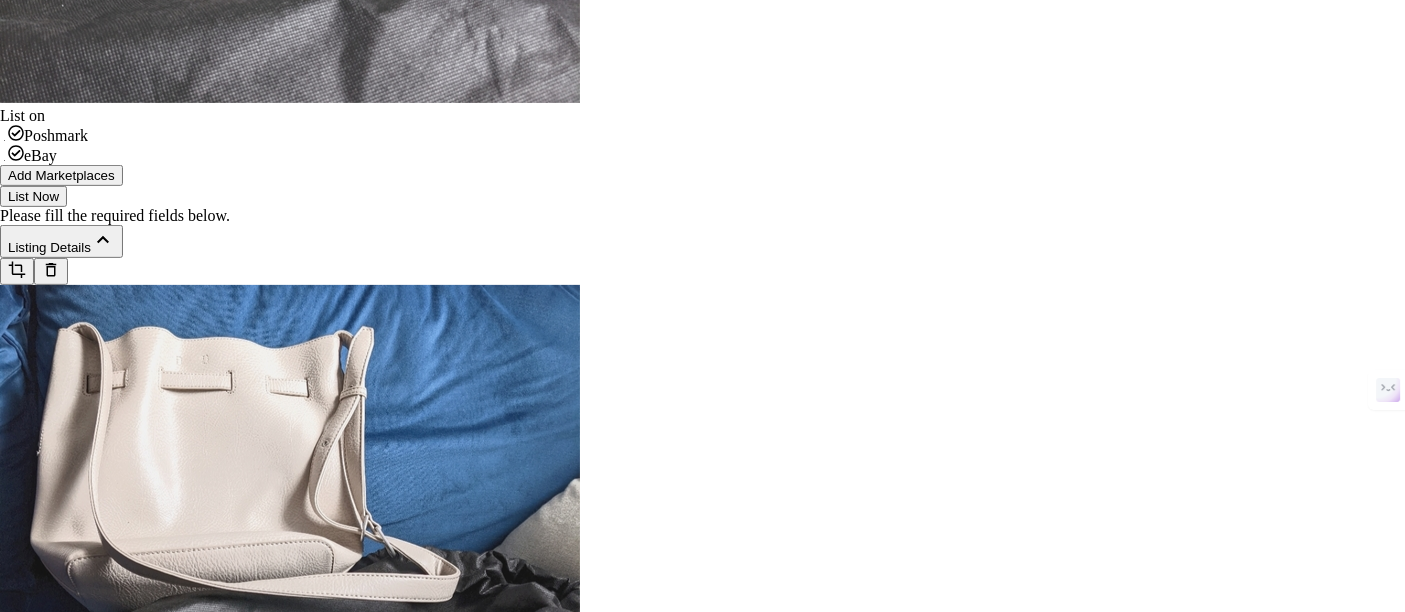 click on "* **" at bounding box center [16, 1539] 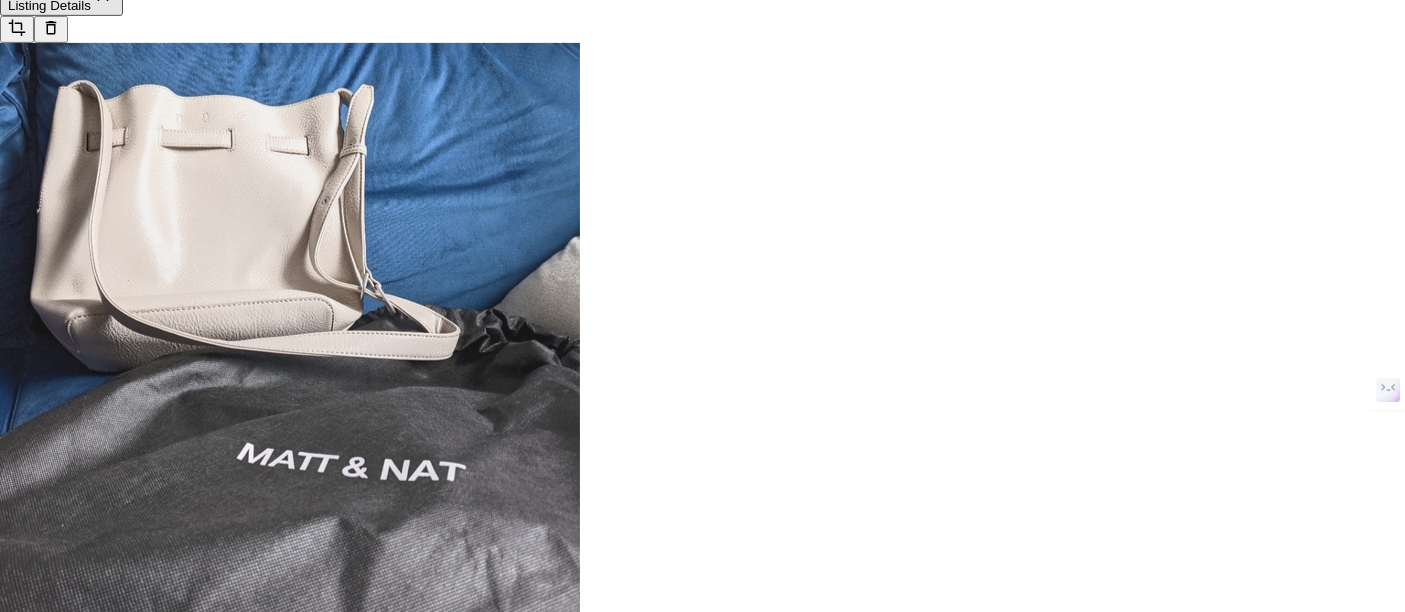 click at bounding box center [0, 1400] 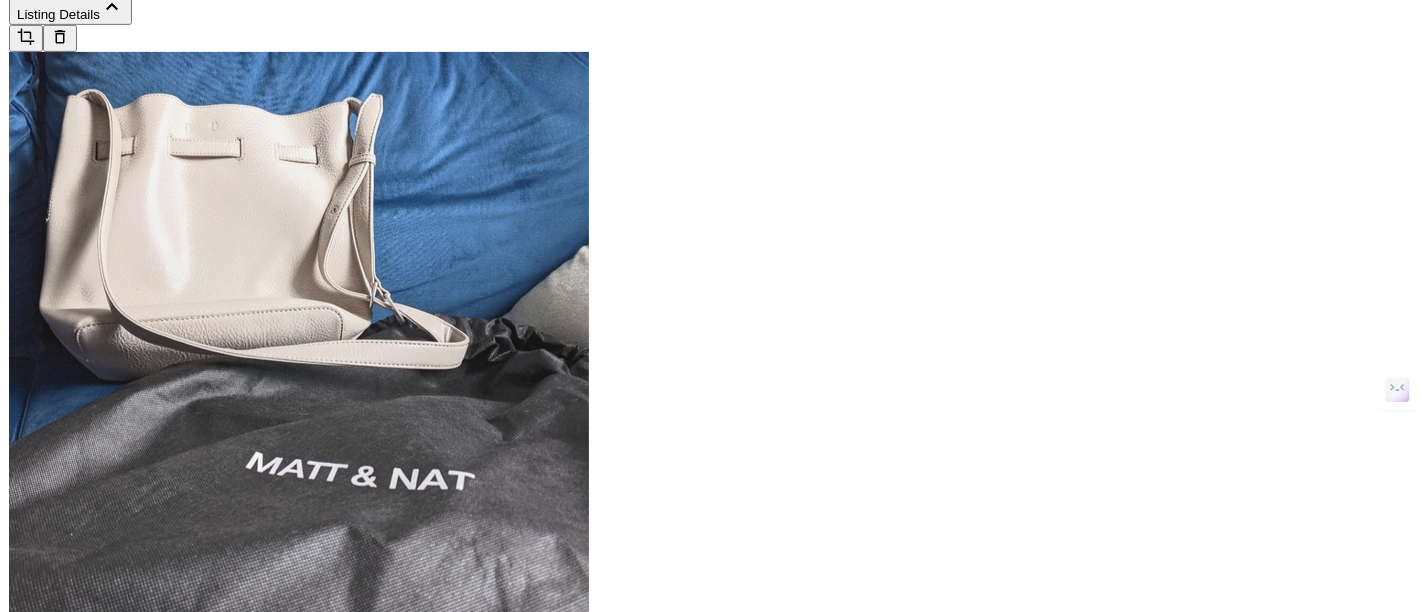scroll, scrollTop: 0, scrollLeft: 0, axis: both 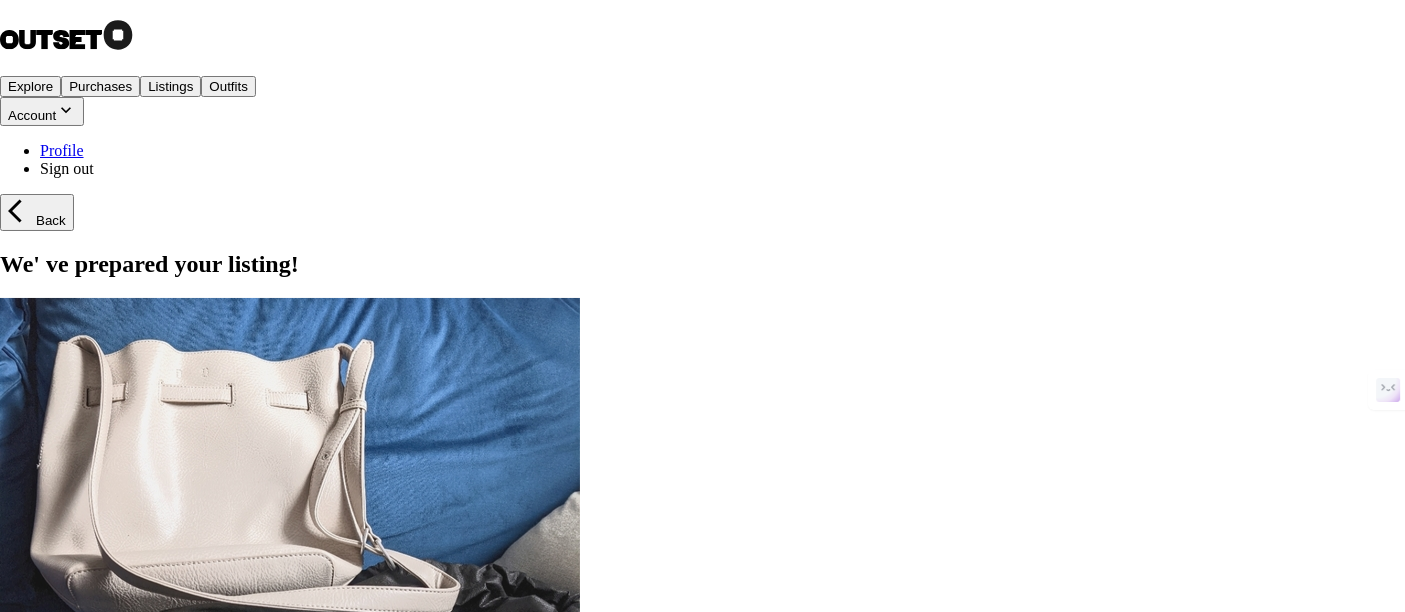 click on "List Now" at bounding box center [33, 971] 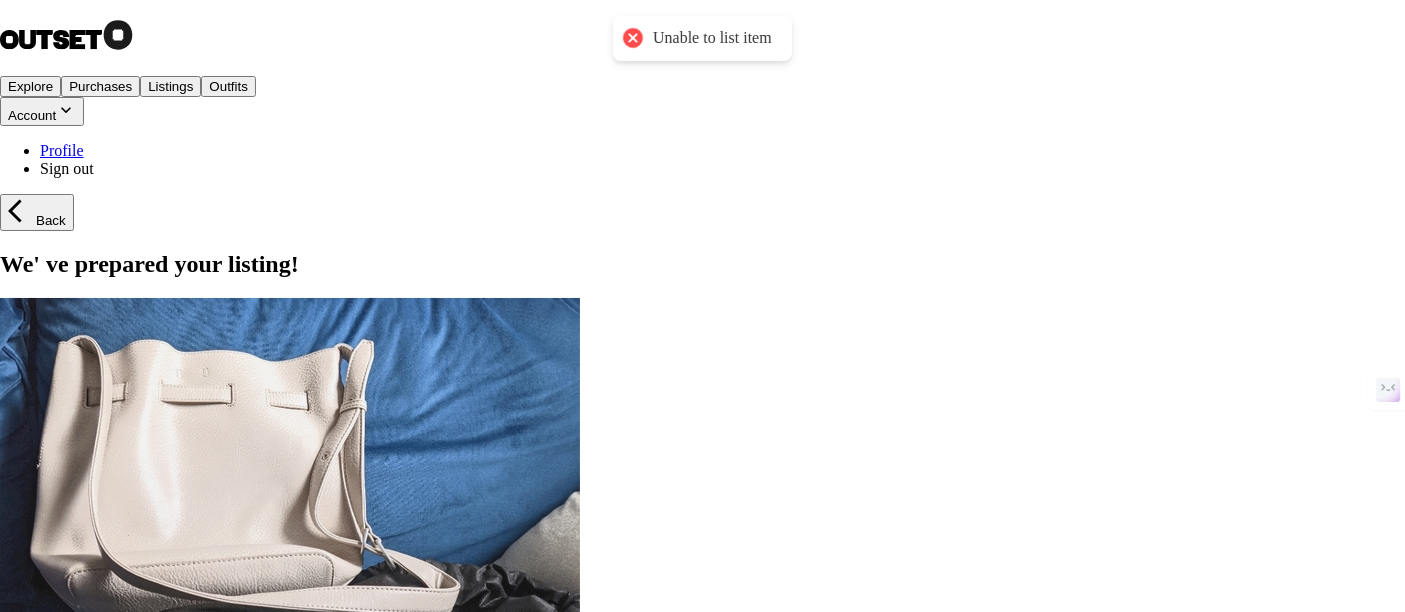 click on "Account" at bounding box center (42, 111) 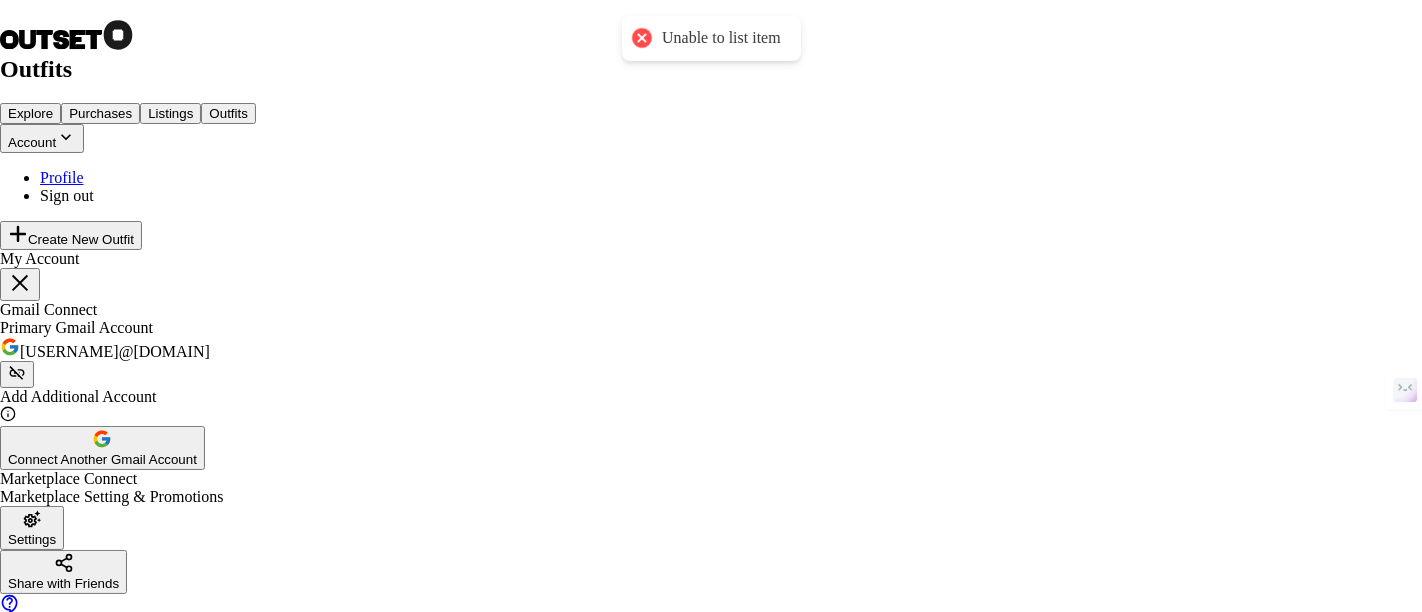 click on "Listings" at bounding box center [170, 113] 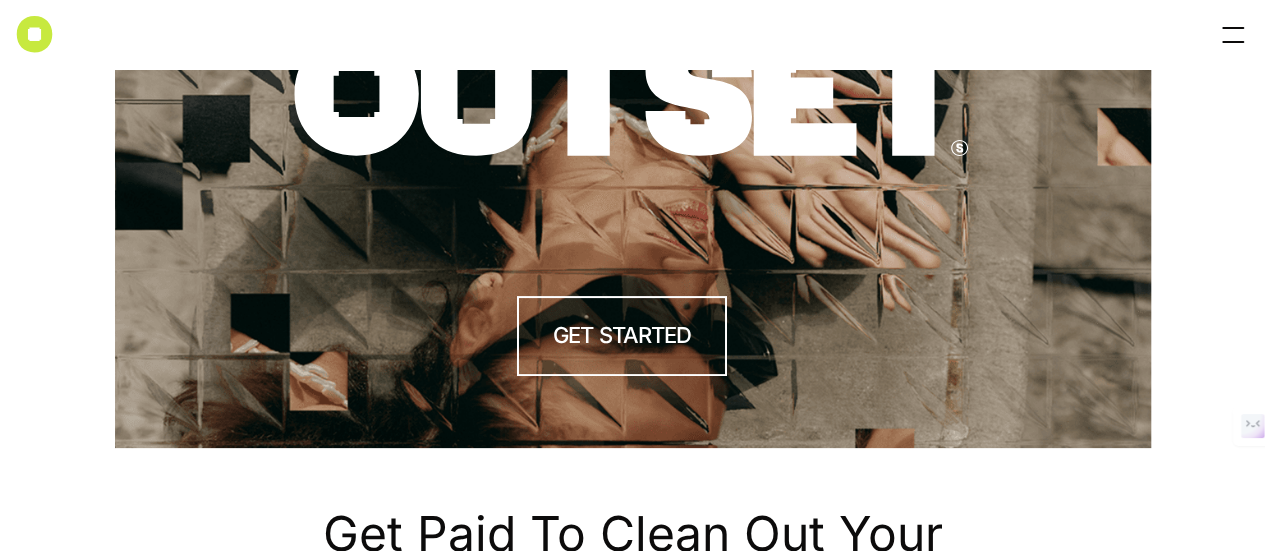 scroll, scrollTop: 0, scrollLeft: 0, axis: both 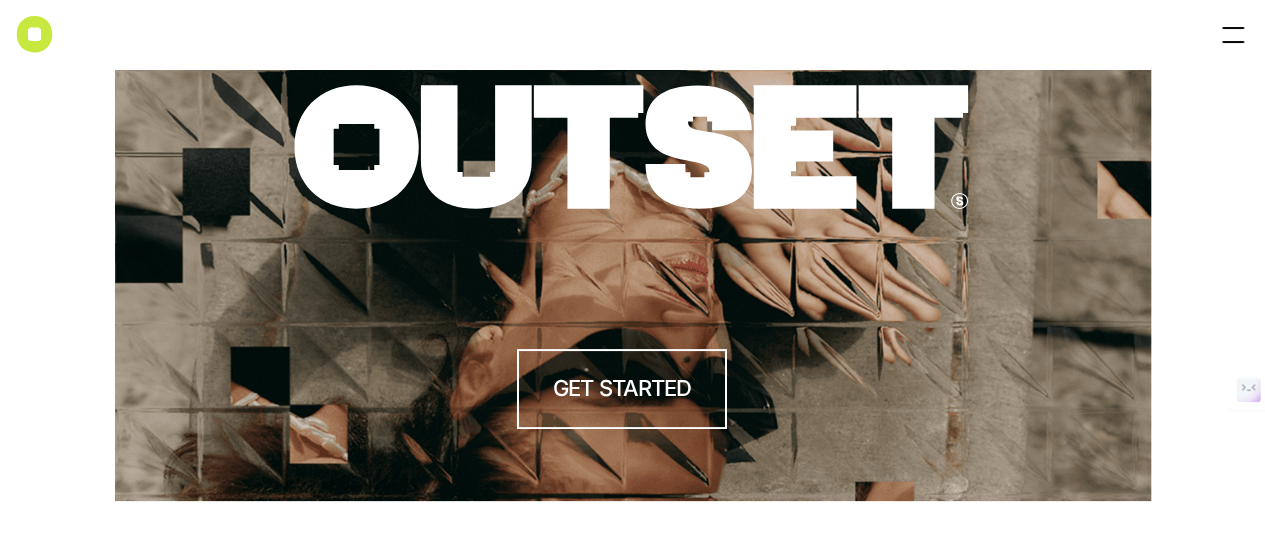 click at bounding box center (1233, 35) 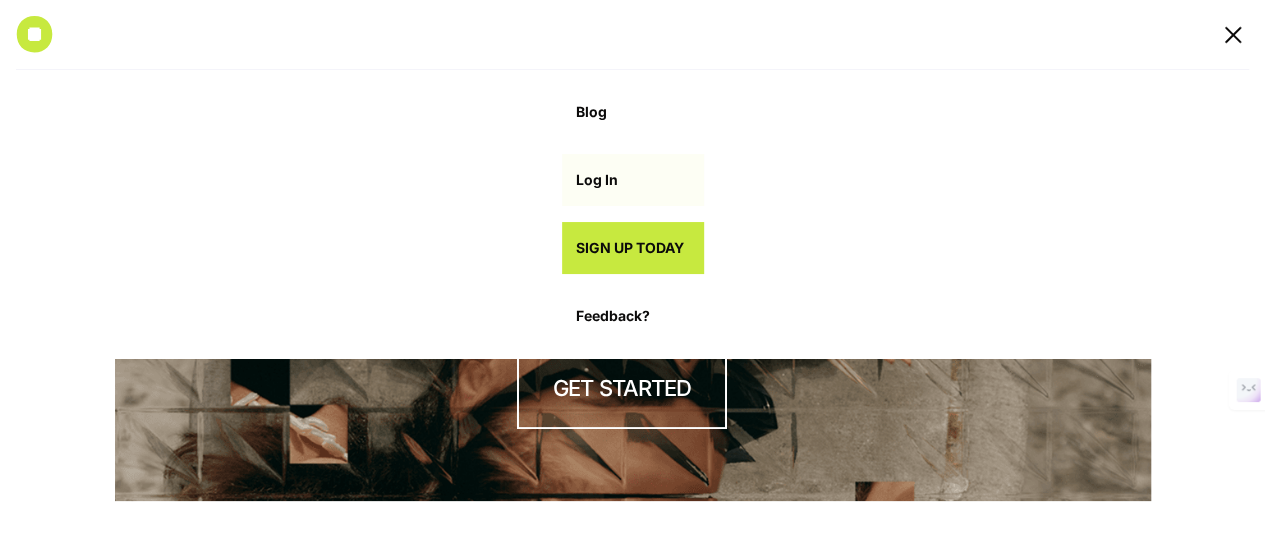 click on "Log In" at bounding box center [633, 180] 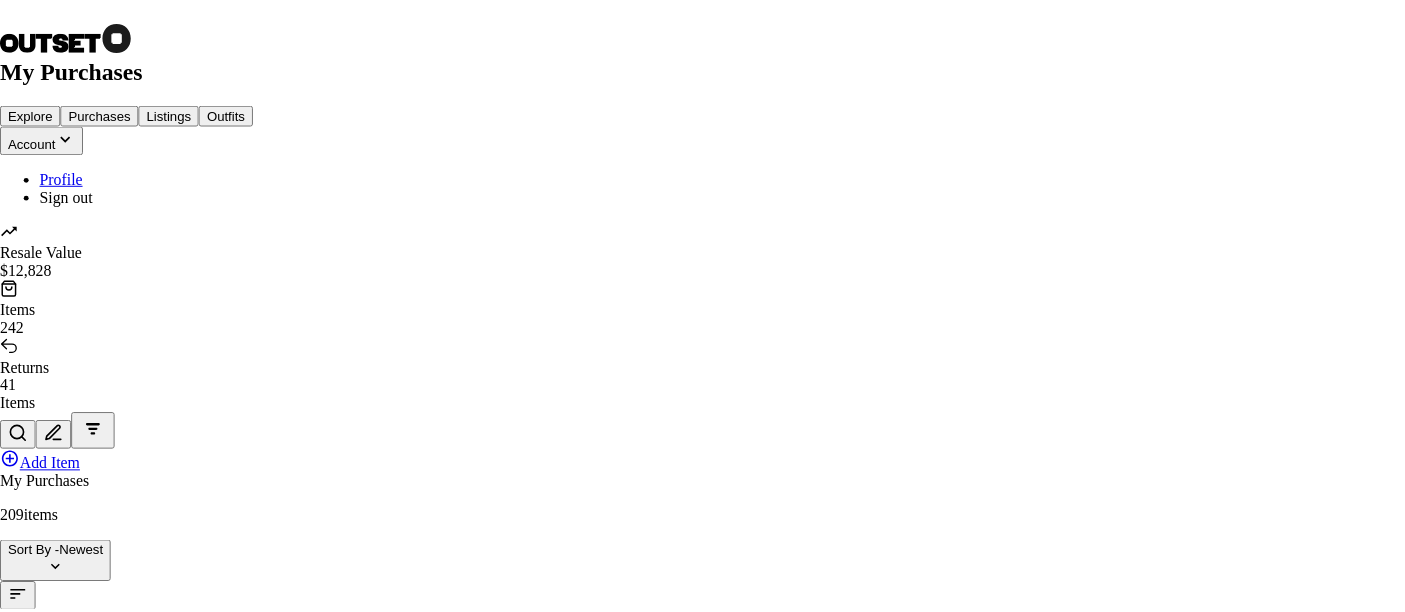 scroll, scrollTop: 0, scrollLeft: 0, axis: both 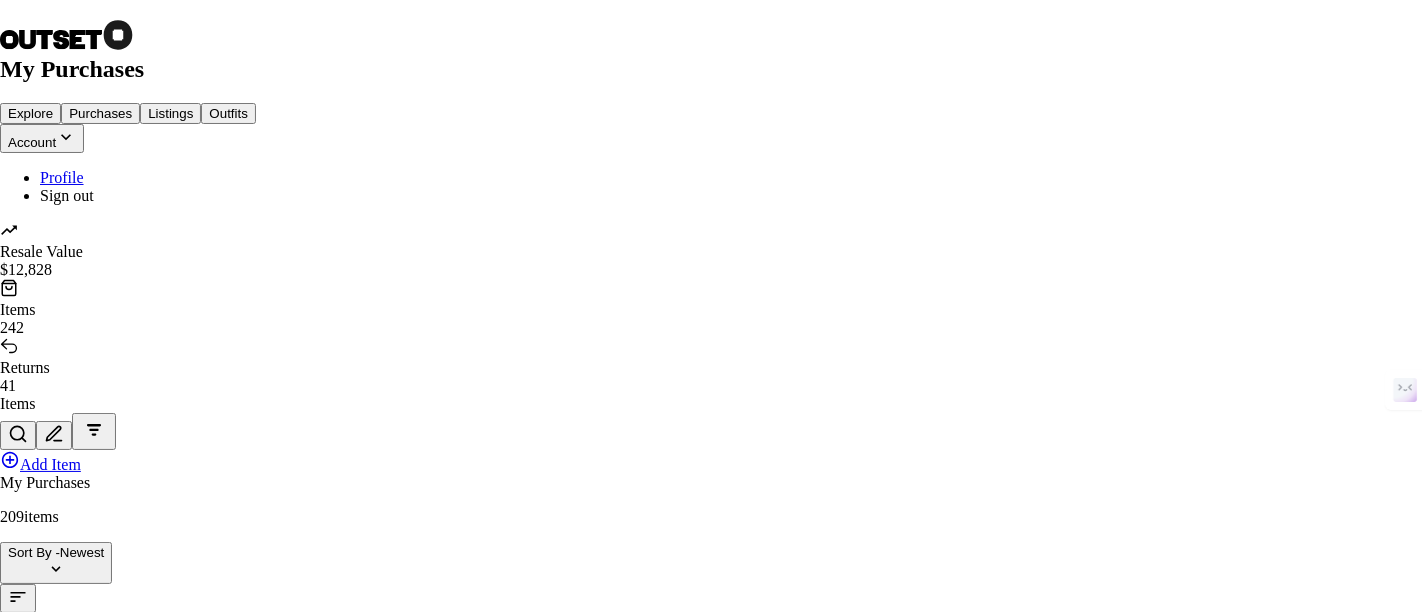 click at bounding box center (512, 5047) 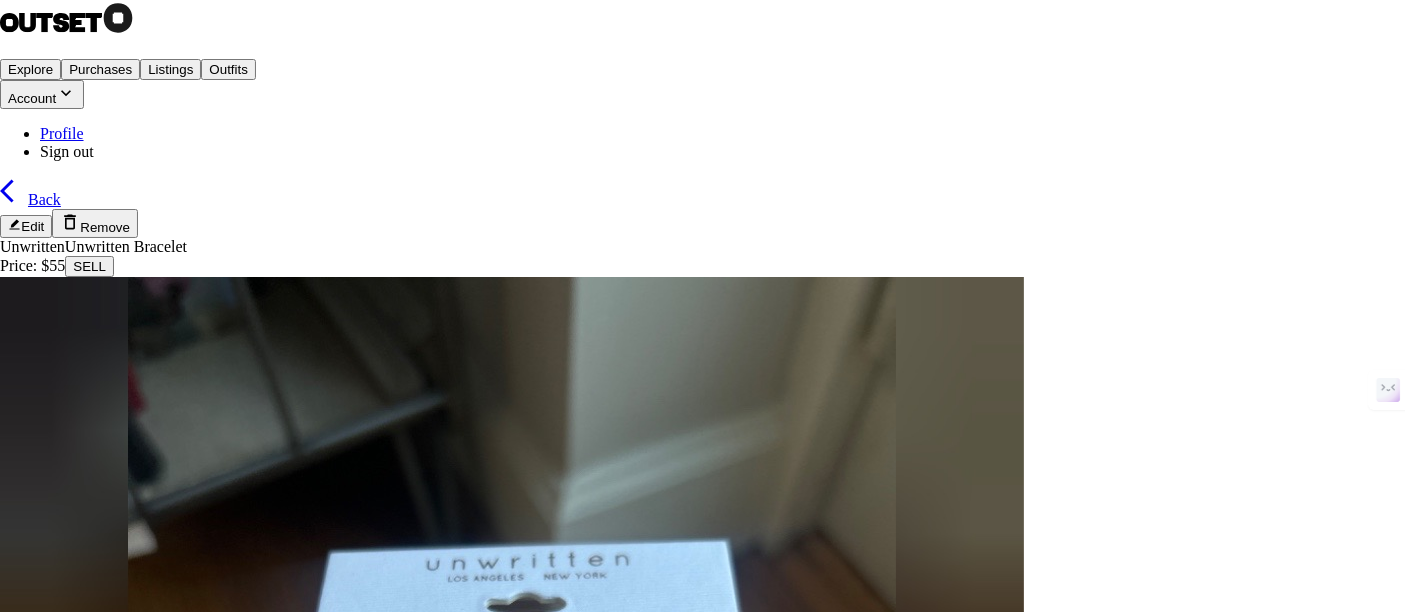 scroll, scrollTop: 26, scrollLeft: 0, axis: vertical 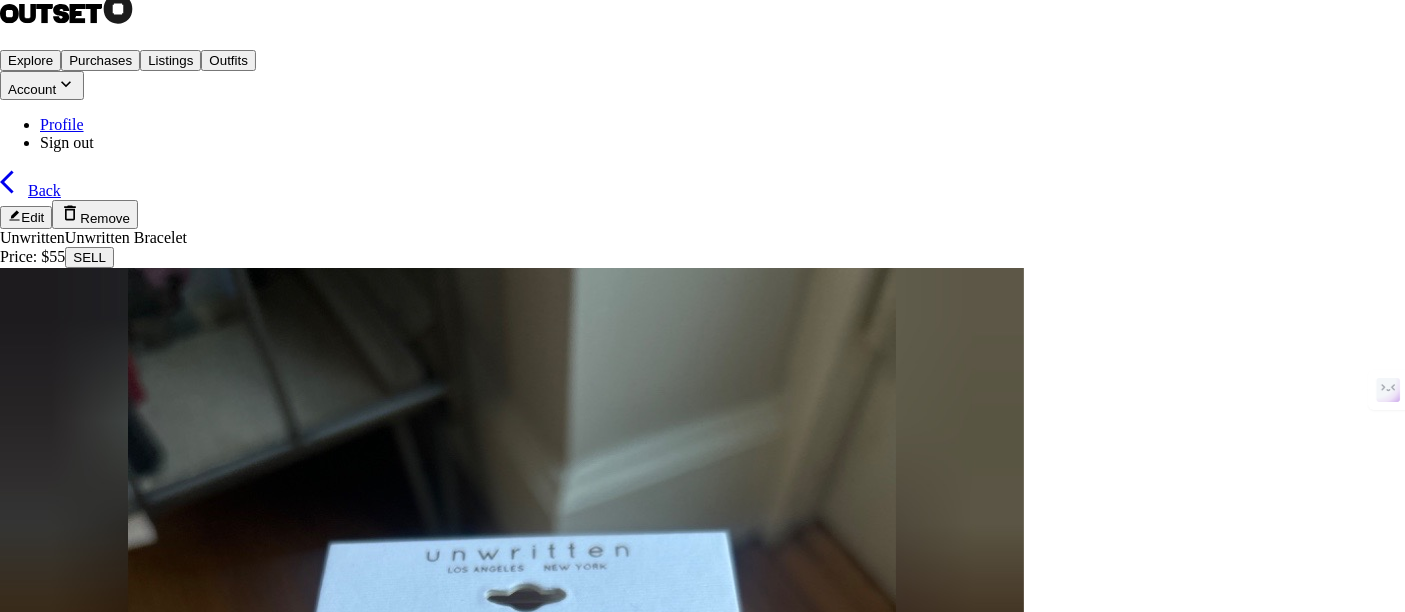 click on "SELL" at bounding box center [89, 257] 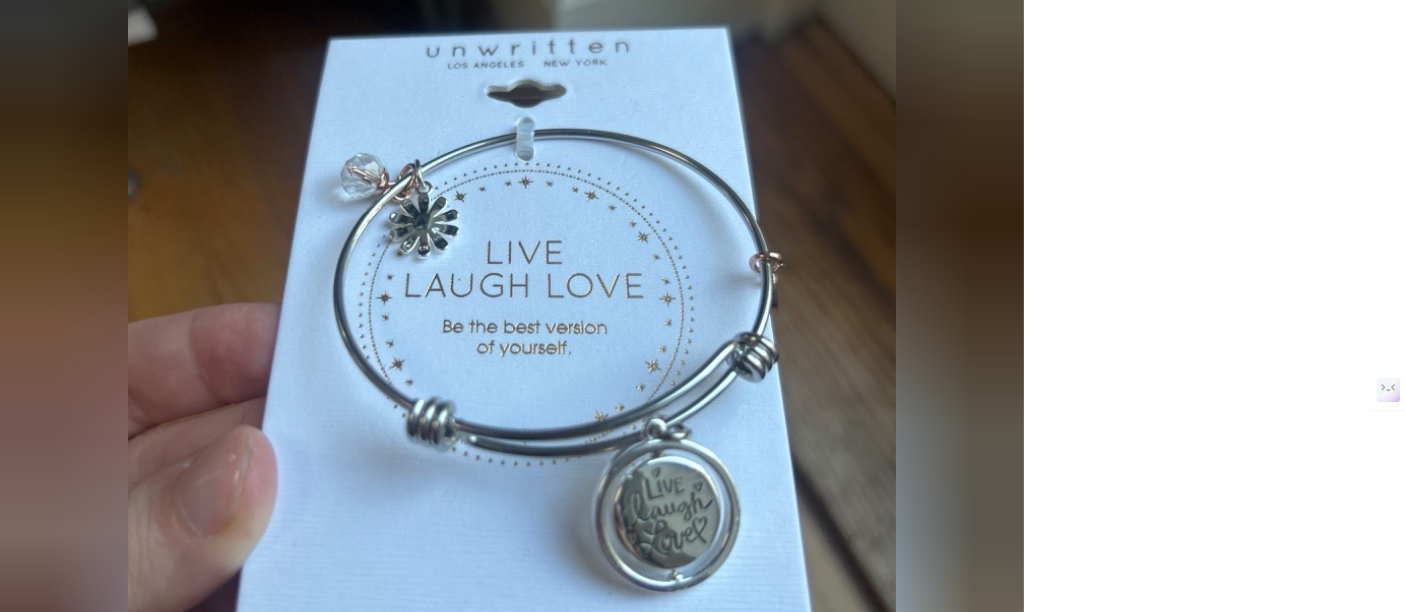 scroll, scrollTop: 691, scrollLeft: 0, axis: vertical 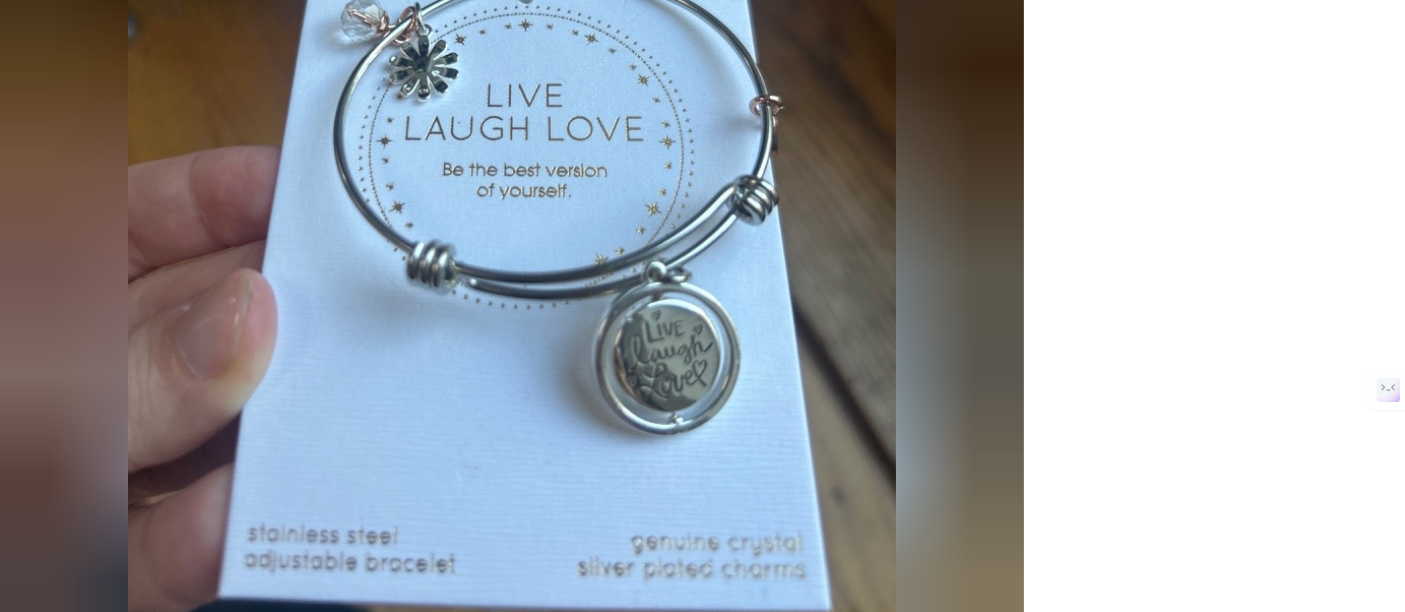 click on "**********" at bounding box center (71, 2299) 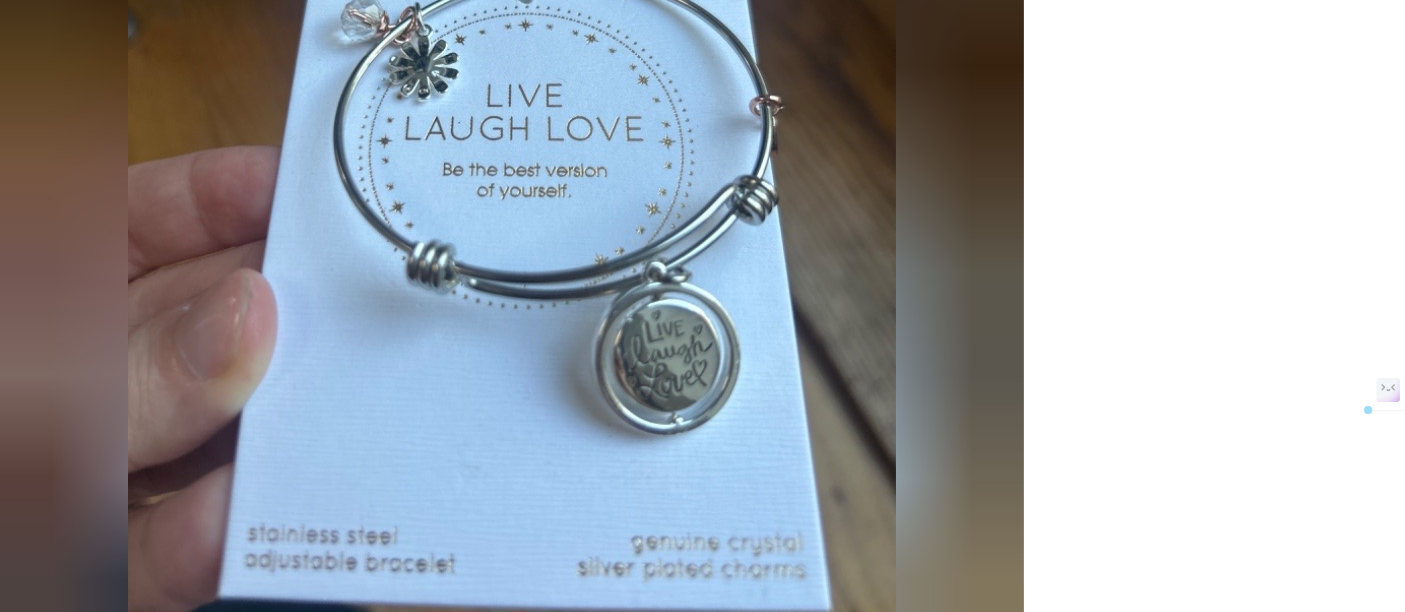 click on "**********" at bounding box center [71, 2299] 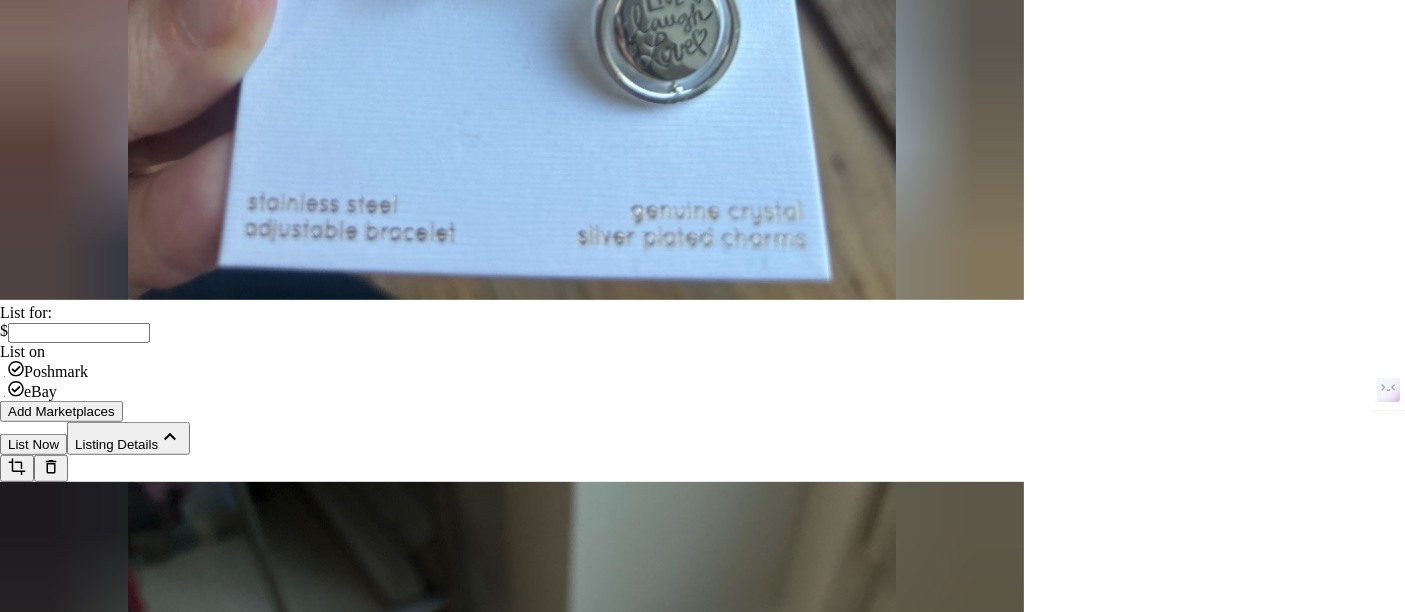 scroll, scrollTop: 1022, scrollLeft: 0, axis: vertical 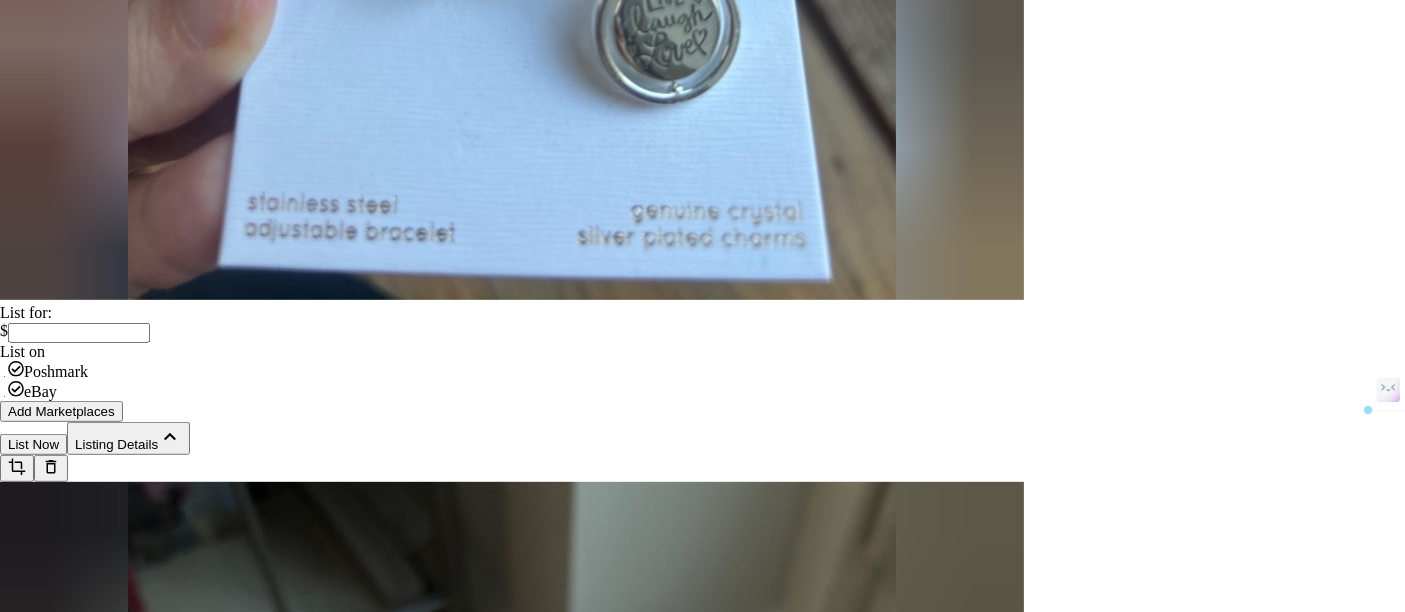 drag, startPoint x: 705, startPoint y: 552, endPoint x: 366, endPoint y: 525, distance: 340.07352 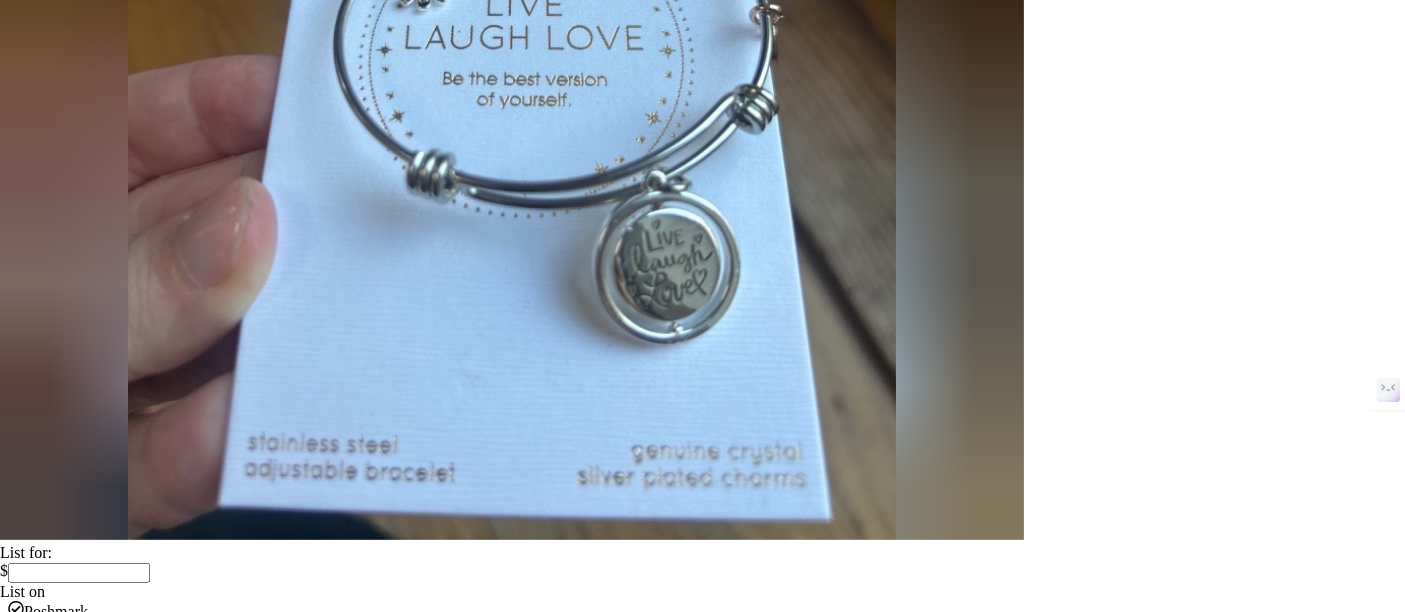 scroll, scrollTop: 785, scrollLeft: 0, axis: vertical 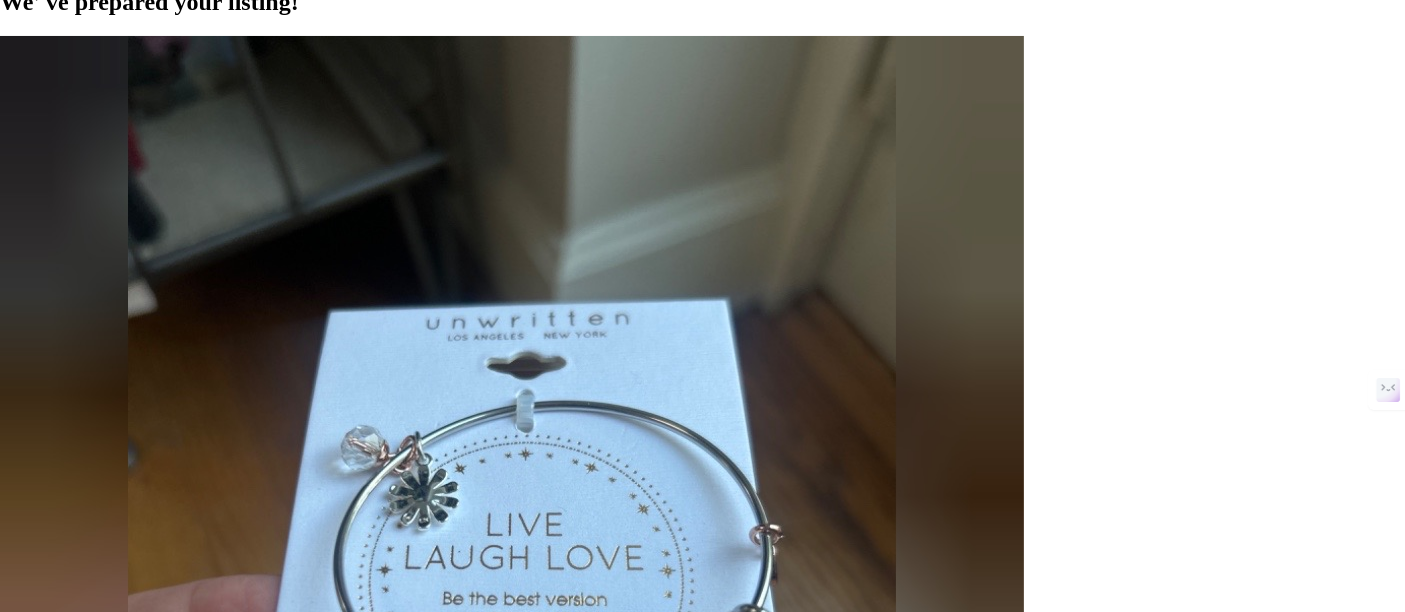 click at bounding box center [702, 1756] 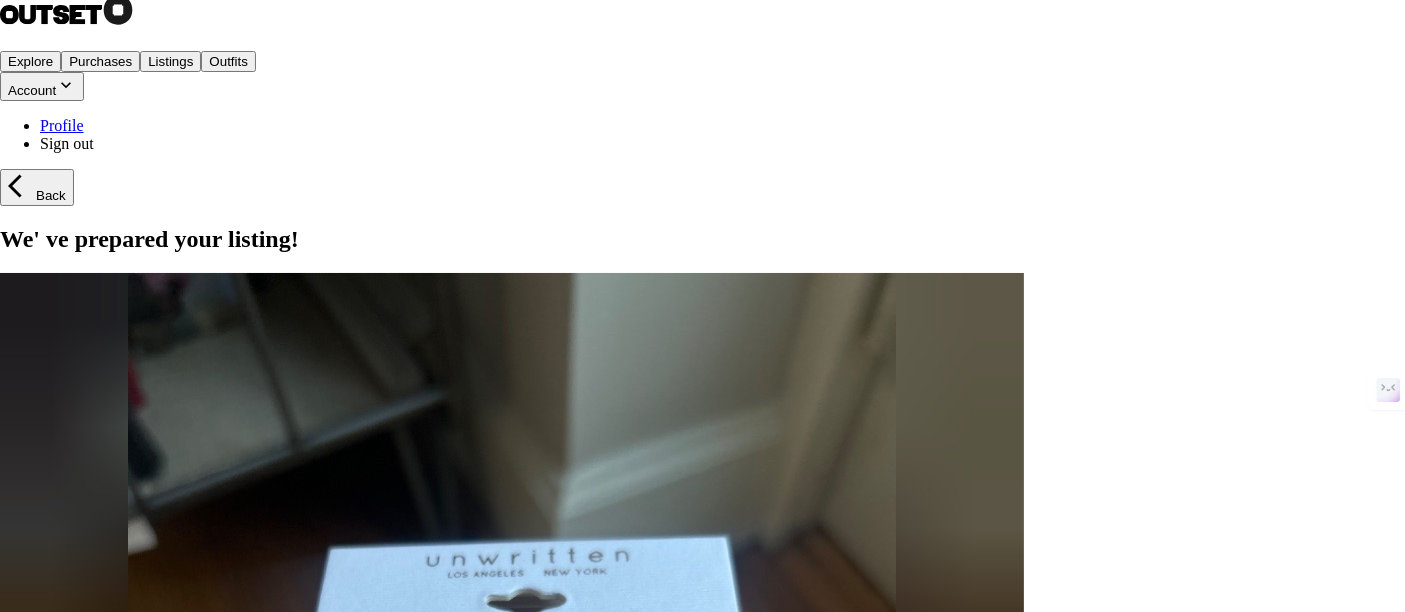 scroll, scrollTop: 15, scrollLeft: 0, axis: vertical 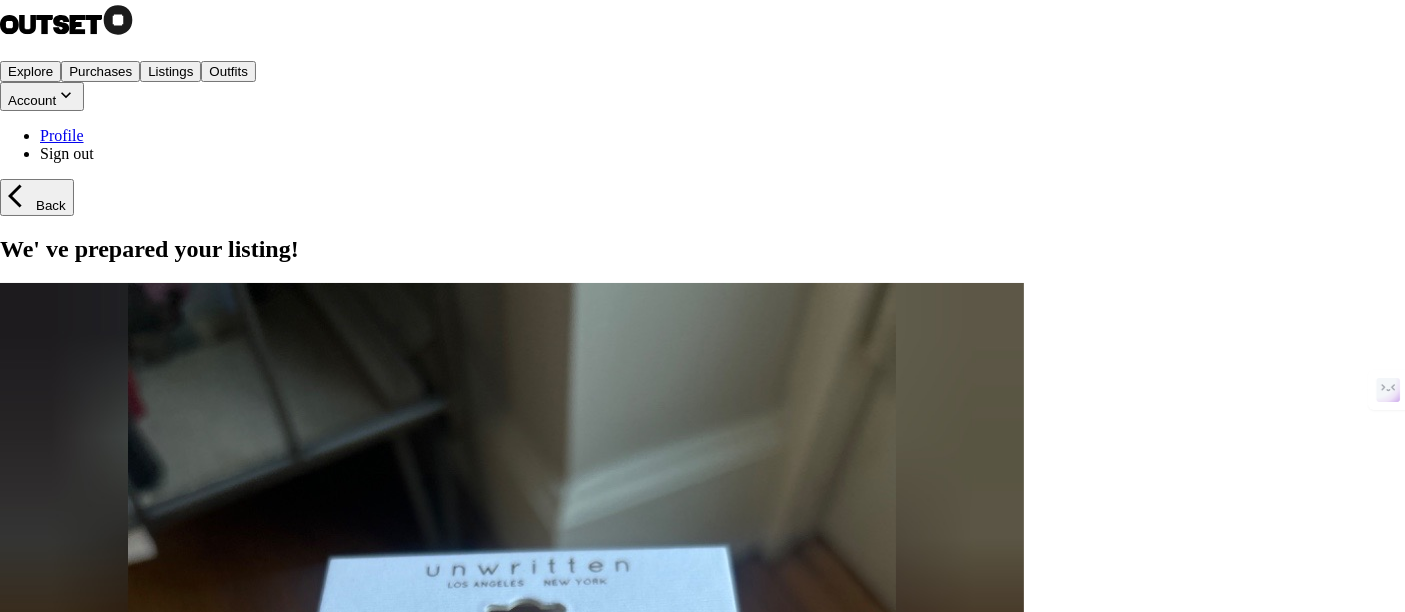 click at bounding box center [512, 795] 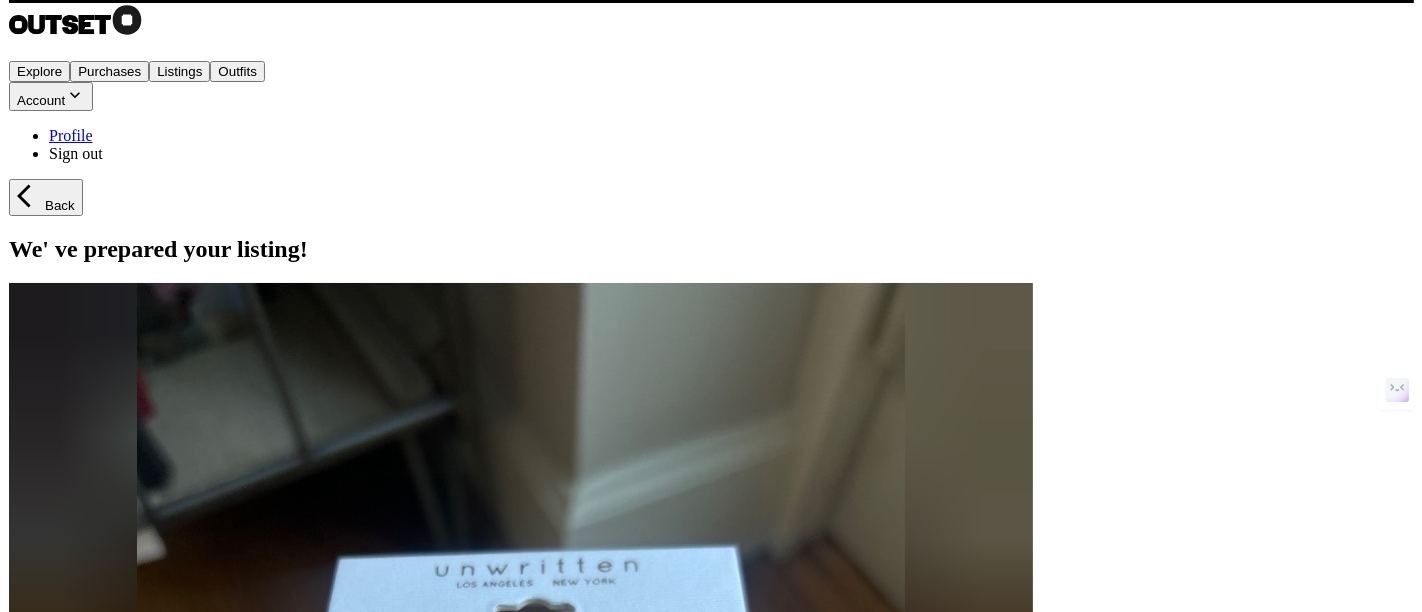 scroll, scrollTop: 0, scrollLeft: 0, axis: both 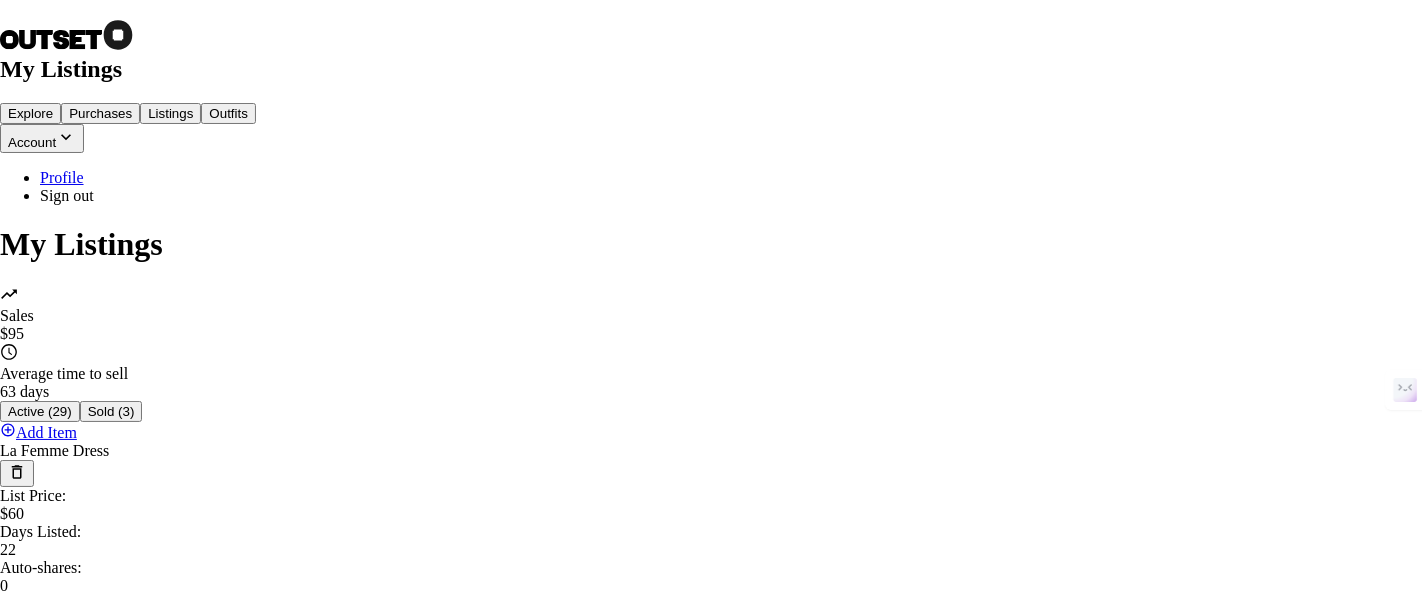 click on "Explore" at bounding box center (30, 113) 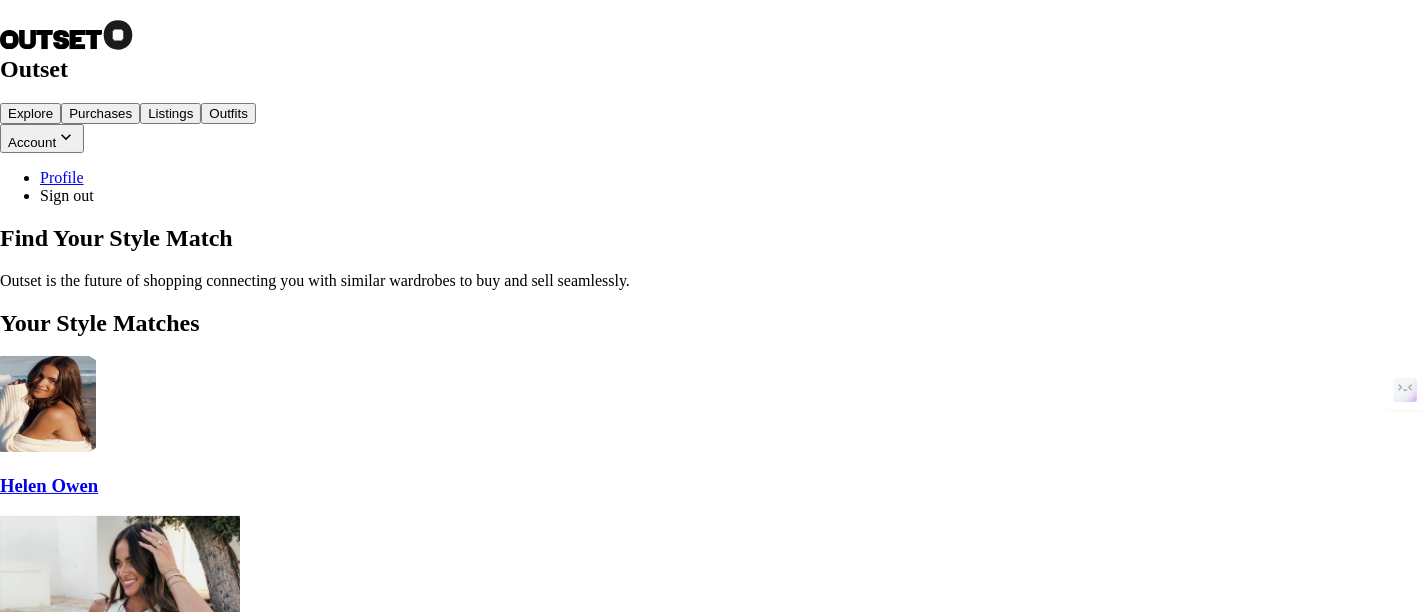 click on "Purchases" at bounding box center (100, 113) 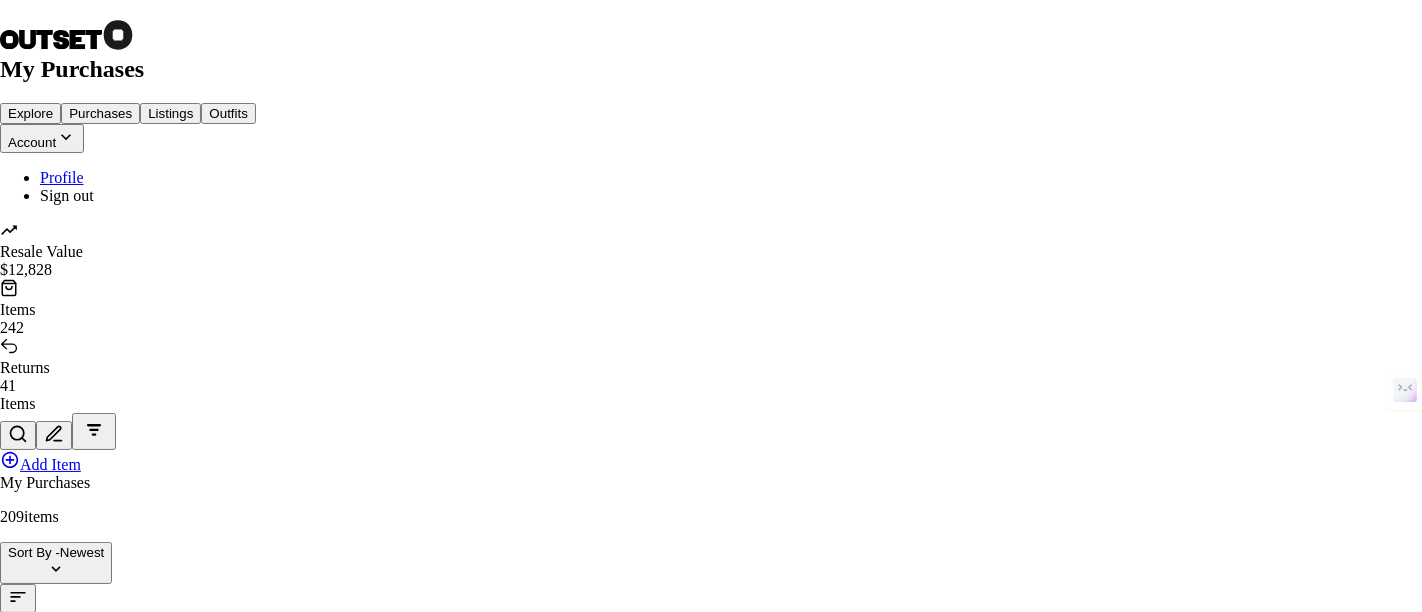 scroll, scrollTop: 1282, scrollLeft: 0, axis: vertical 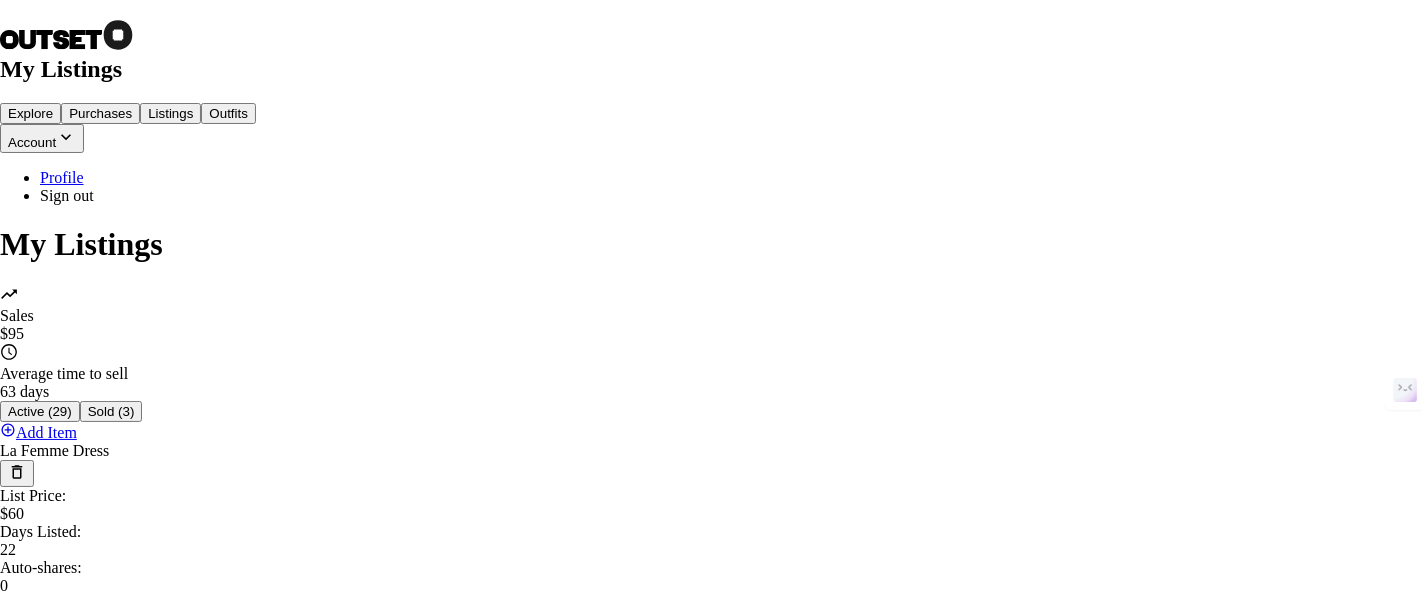 click on "List on other marketplaces" at bounding box center (86, 654) 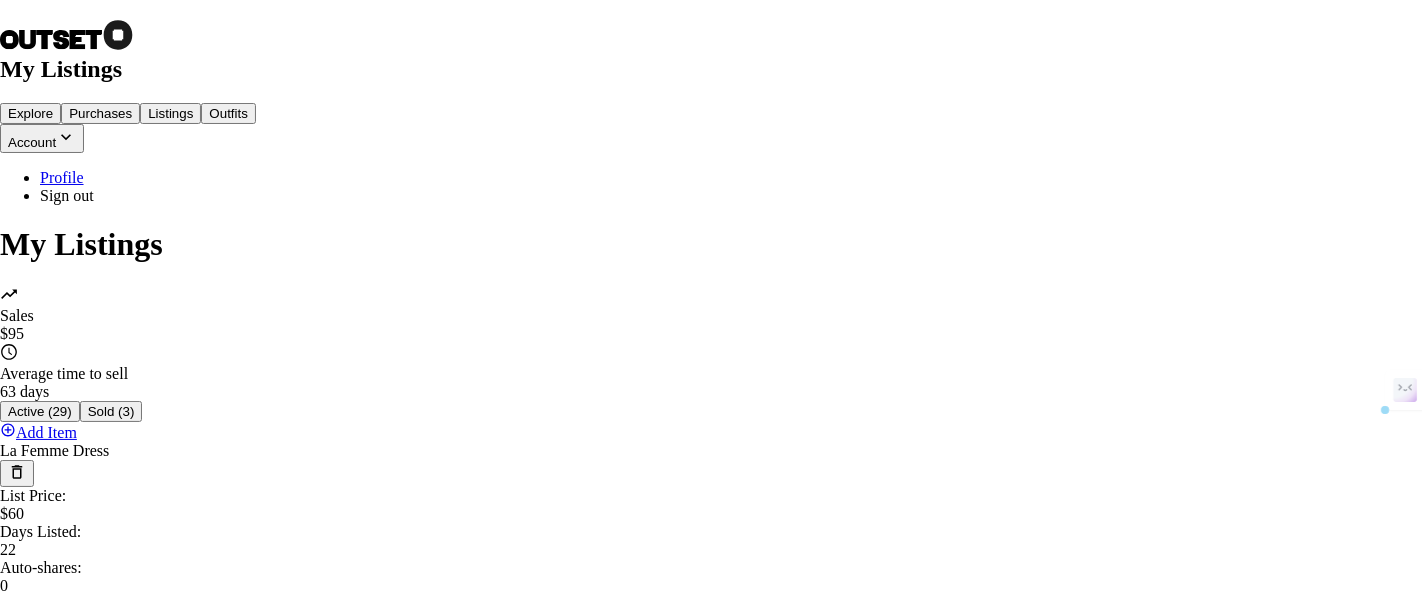 click on "*****" at bounding box center (156, 7906) 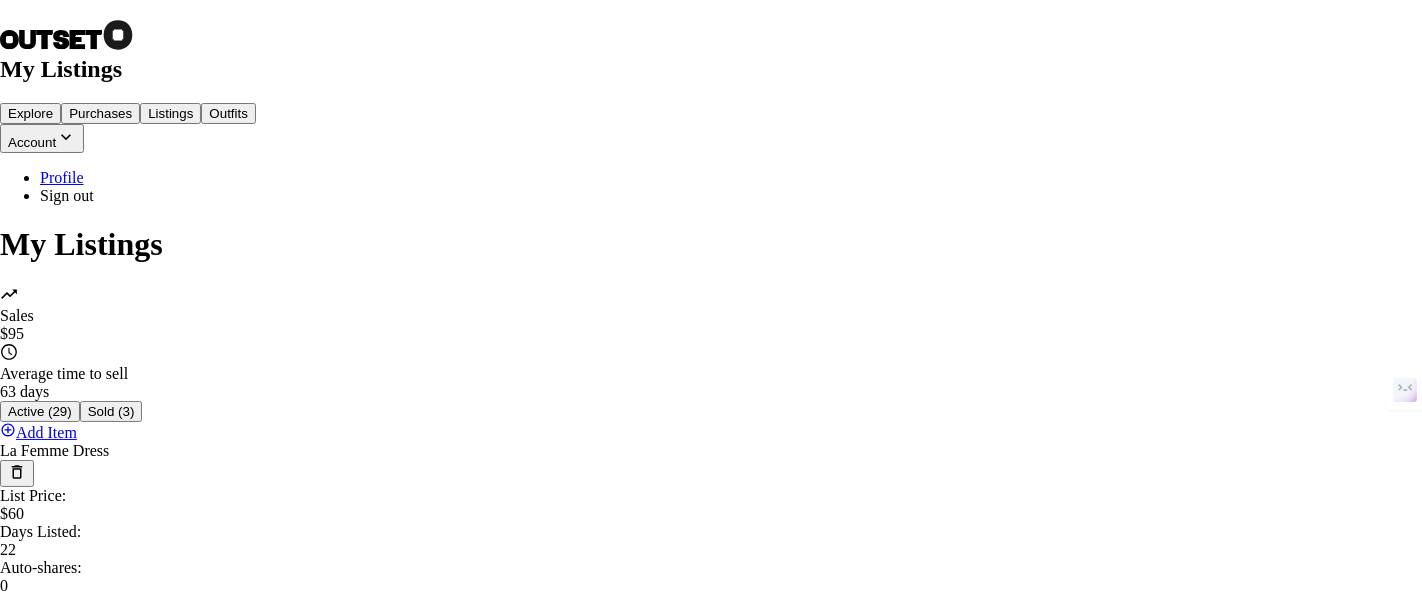 type on "*****" 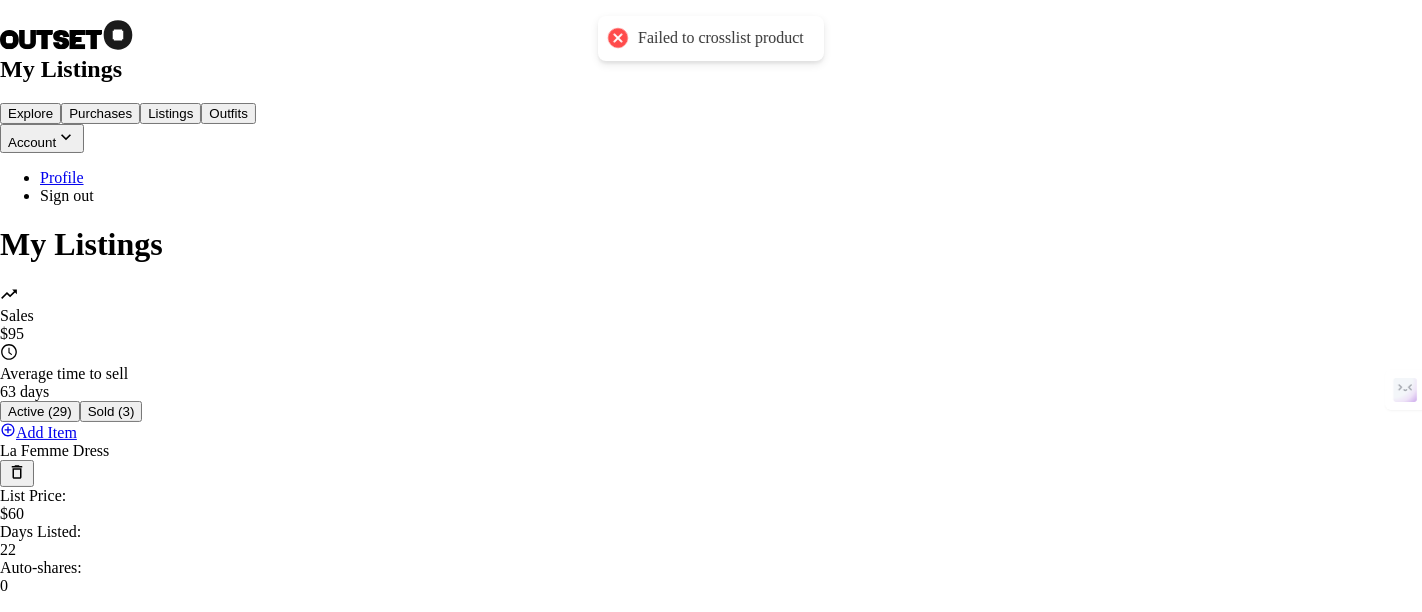 click at bounding box center (14, 7803) 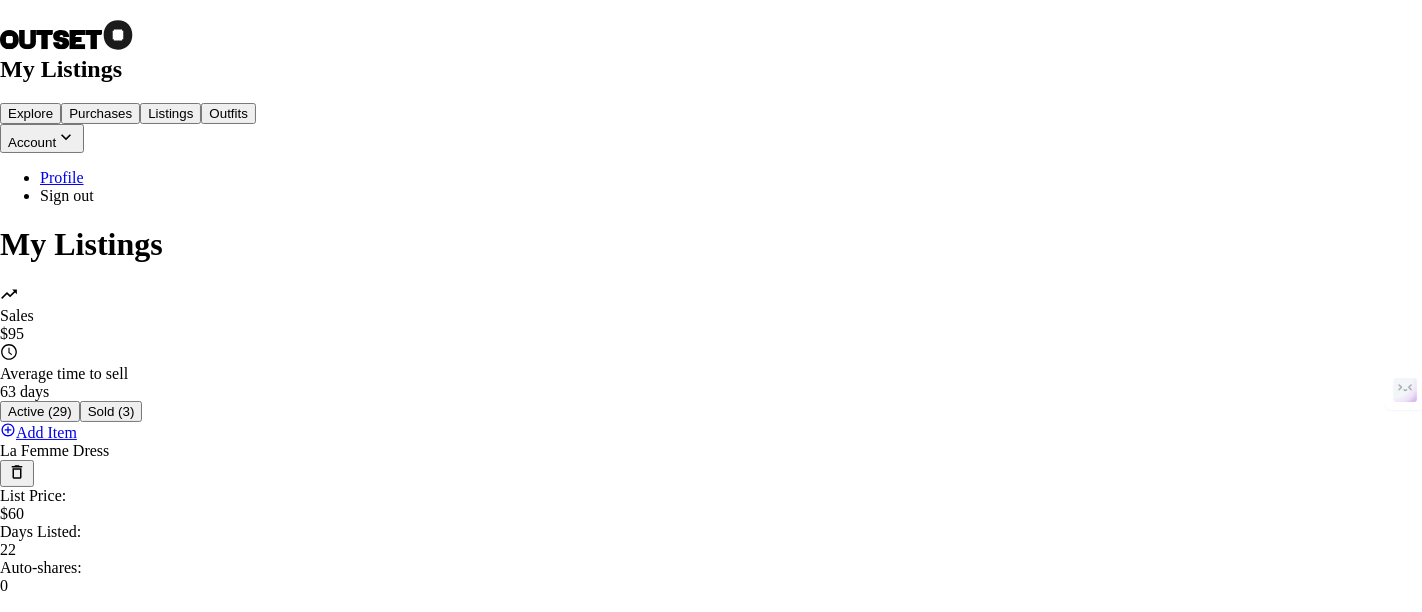scroll, scrollTop: 6125, scrollLeft: 0, axis: vertical 